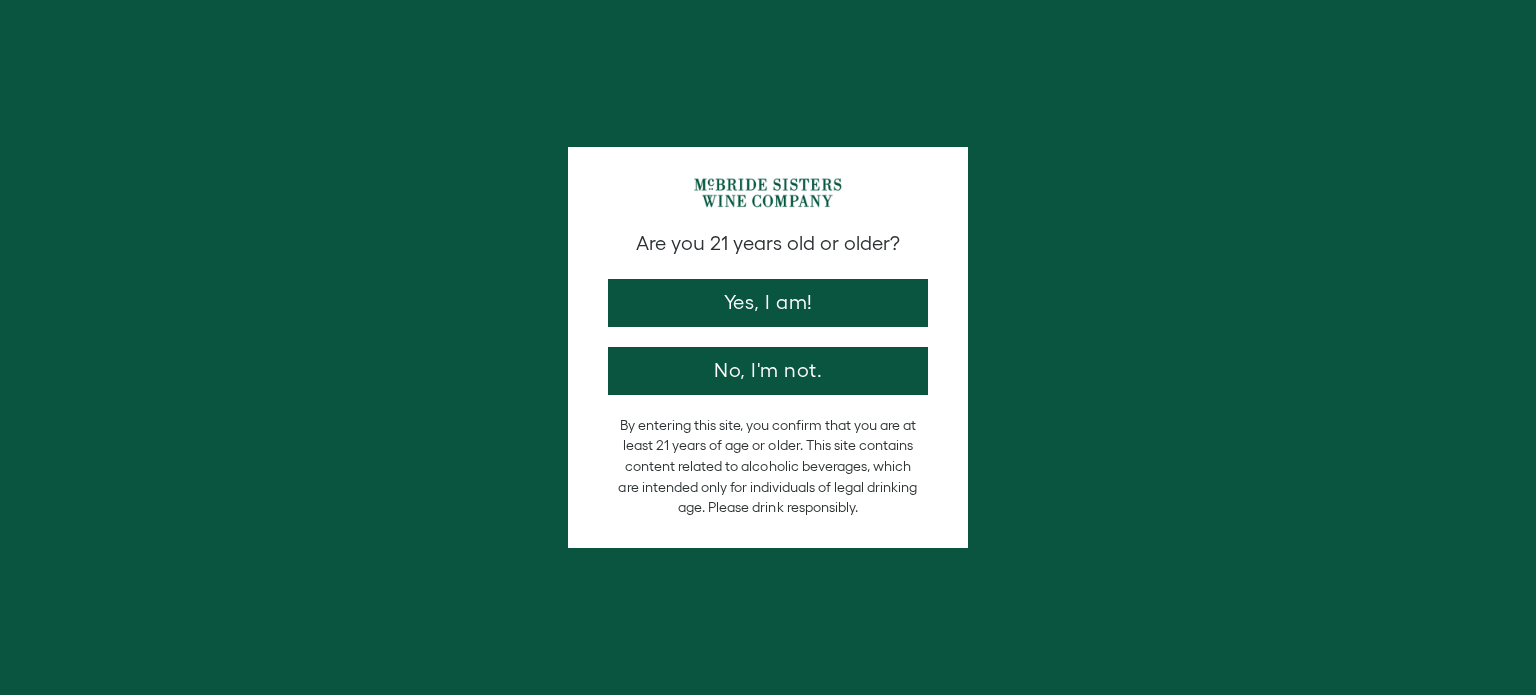 scroll, scrollTop: 0, scrollLeft: 0, axis: both 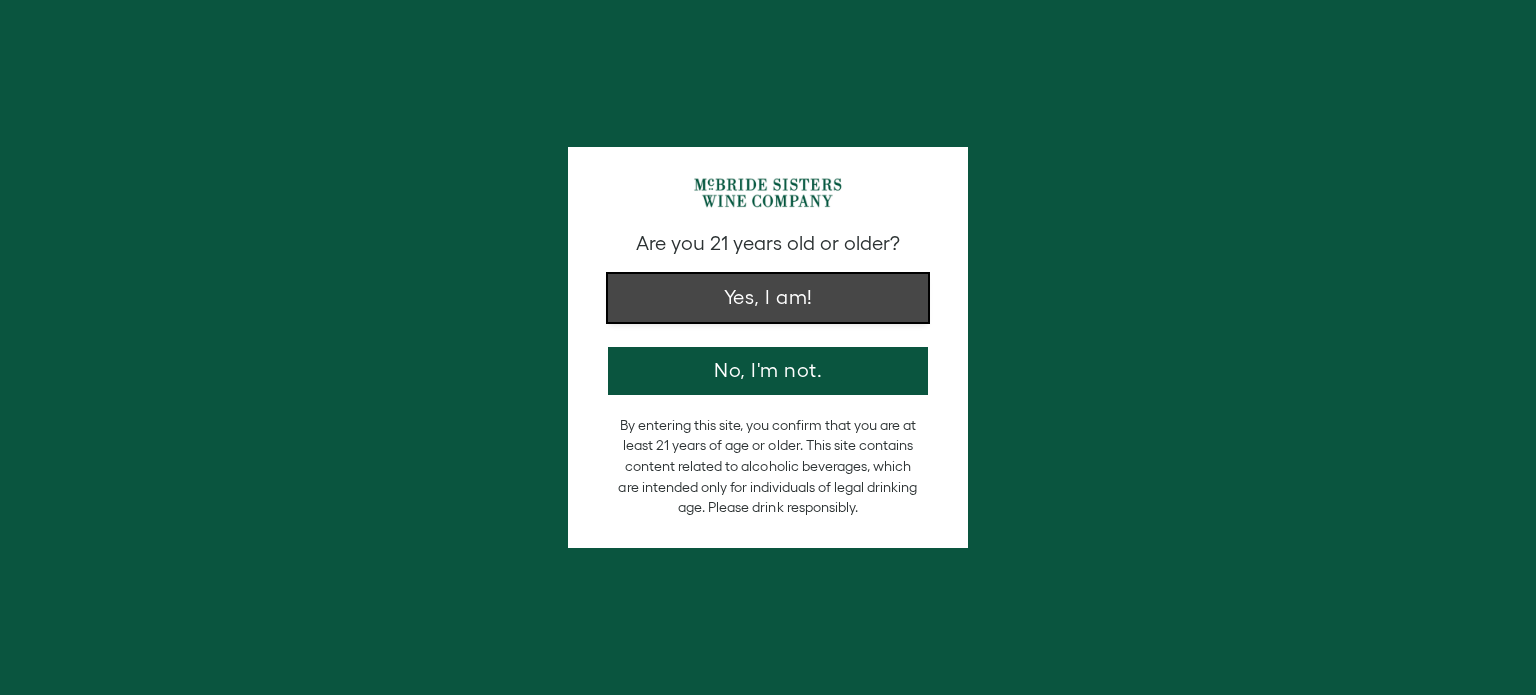 click on "Yes, I am!" at bounding box center [768, 298] 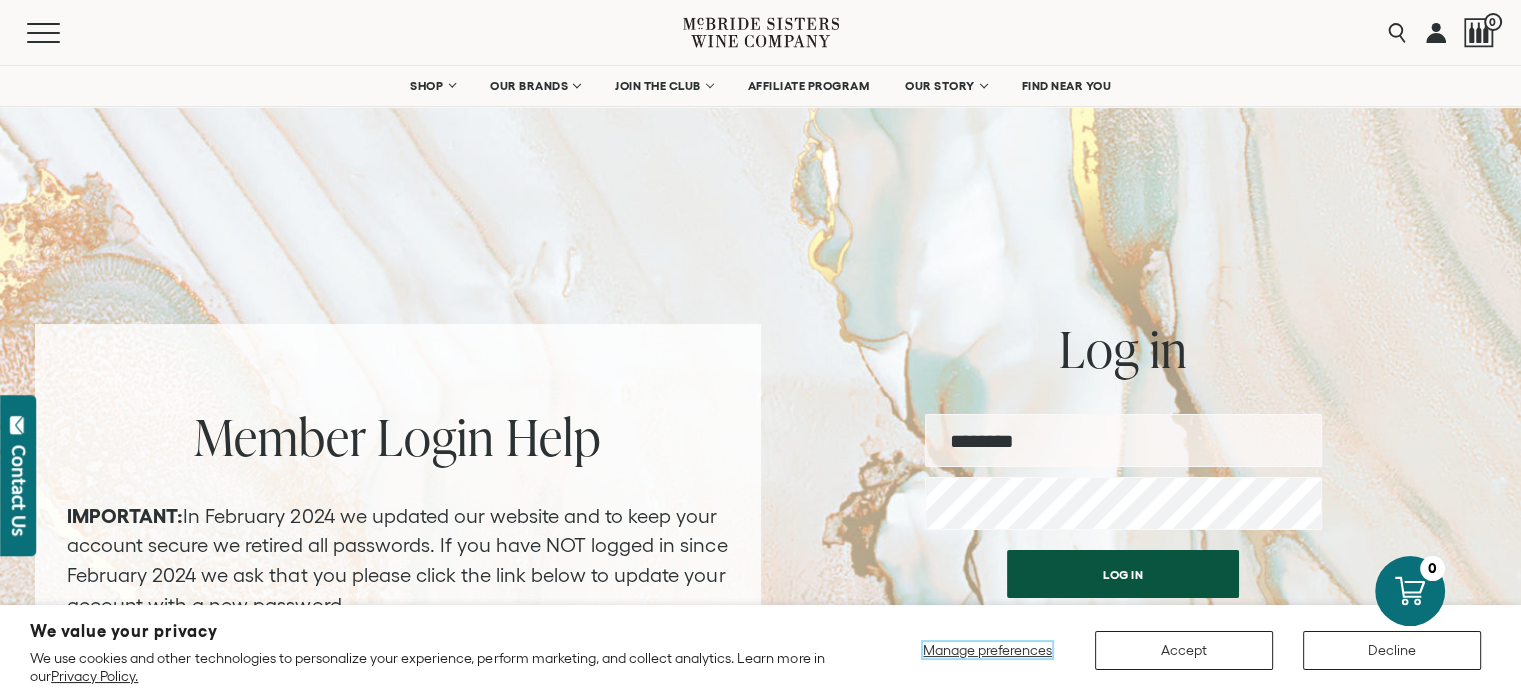 click on "Manage preferences" at bounding box center [987, 650] 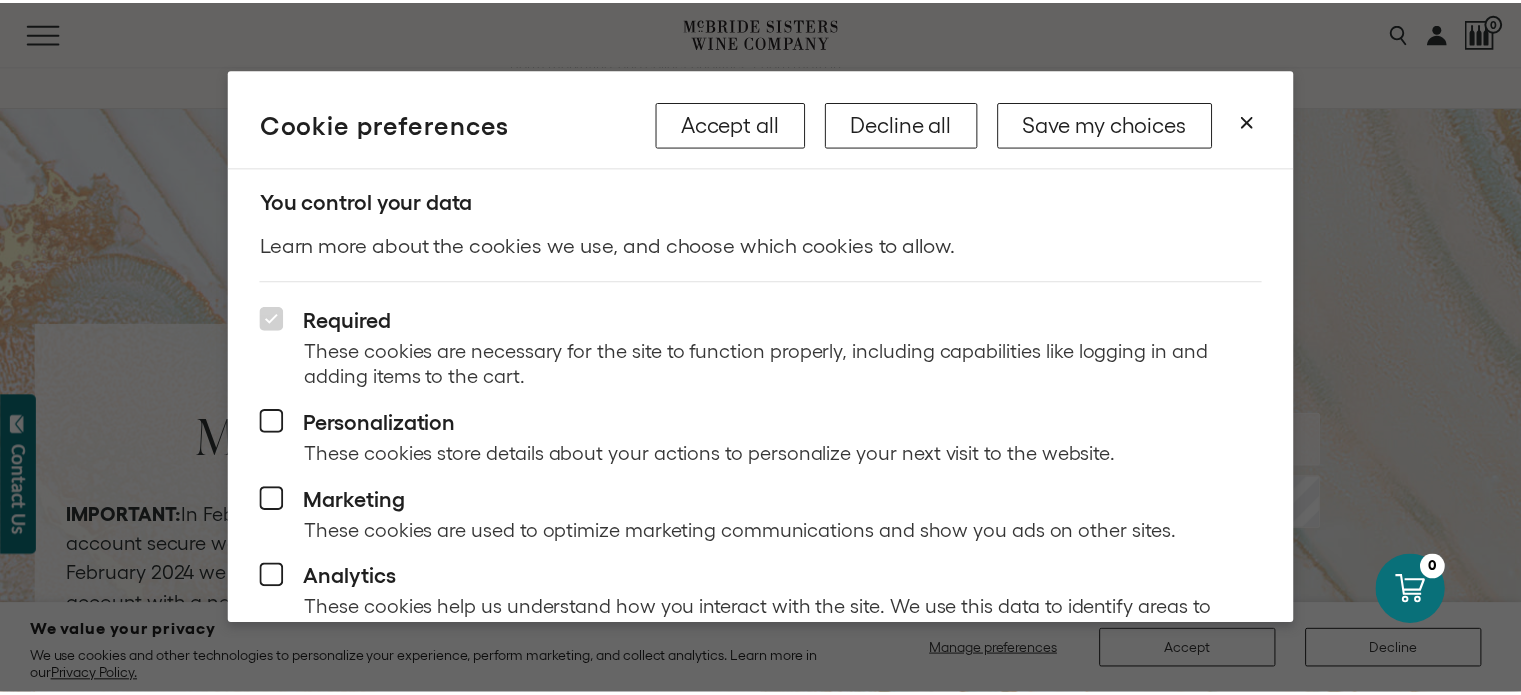 scroll, scrollTop: 33, scrollLeft: 0, axis: vertical 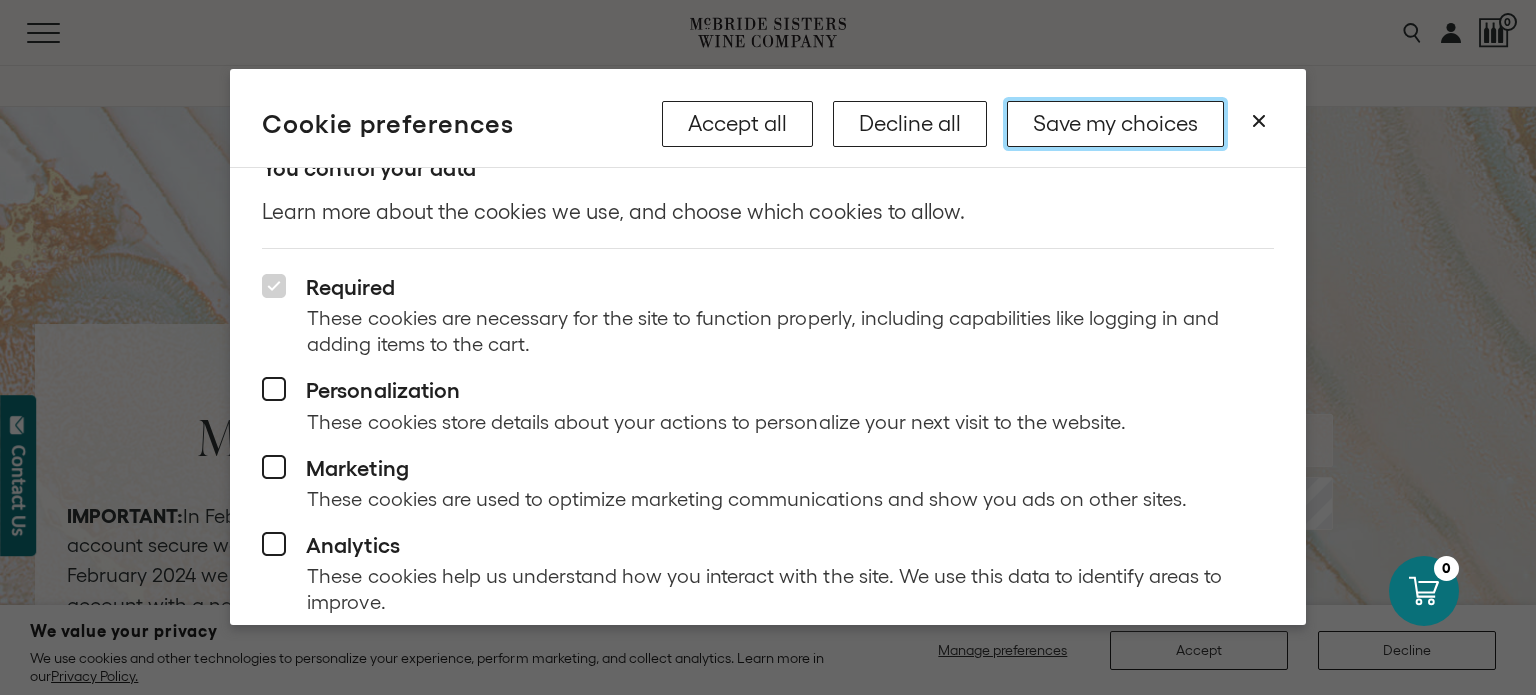 click on "Save my choices" at bounding box center [1115, 124] 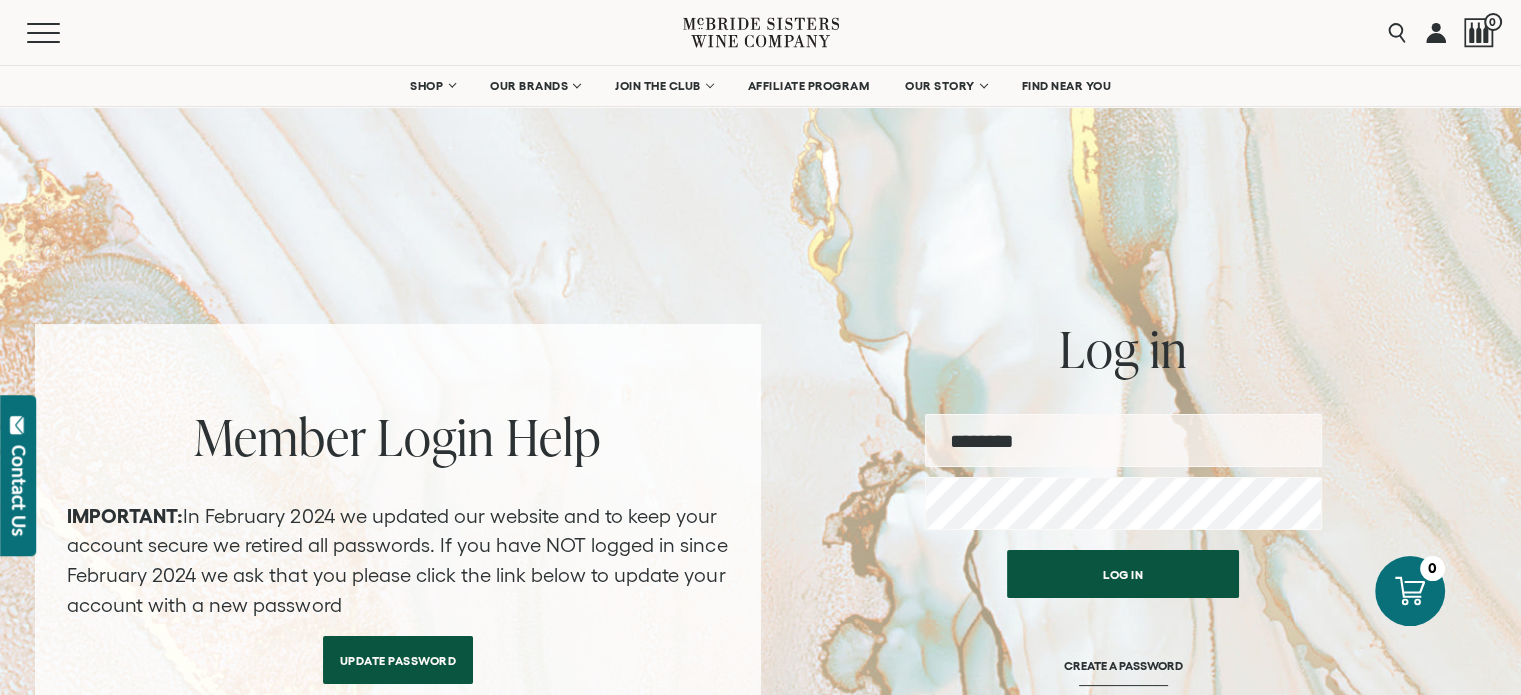 click at bounding box center (1123, 440) 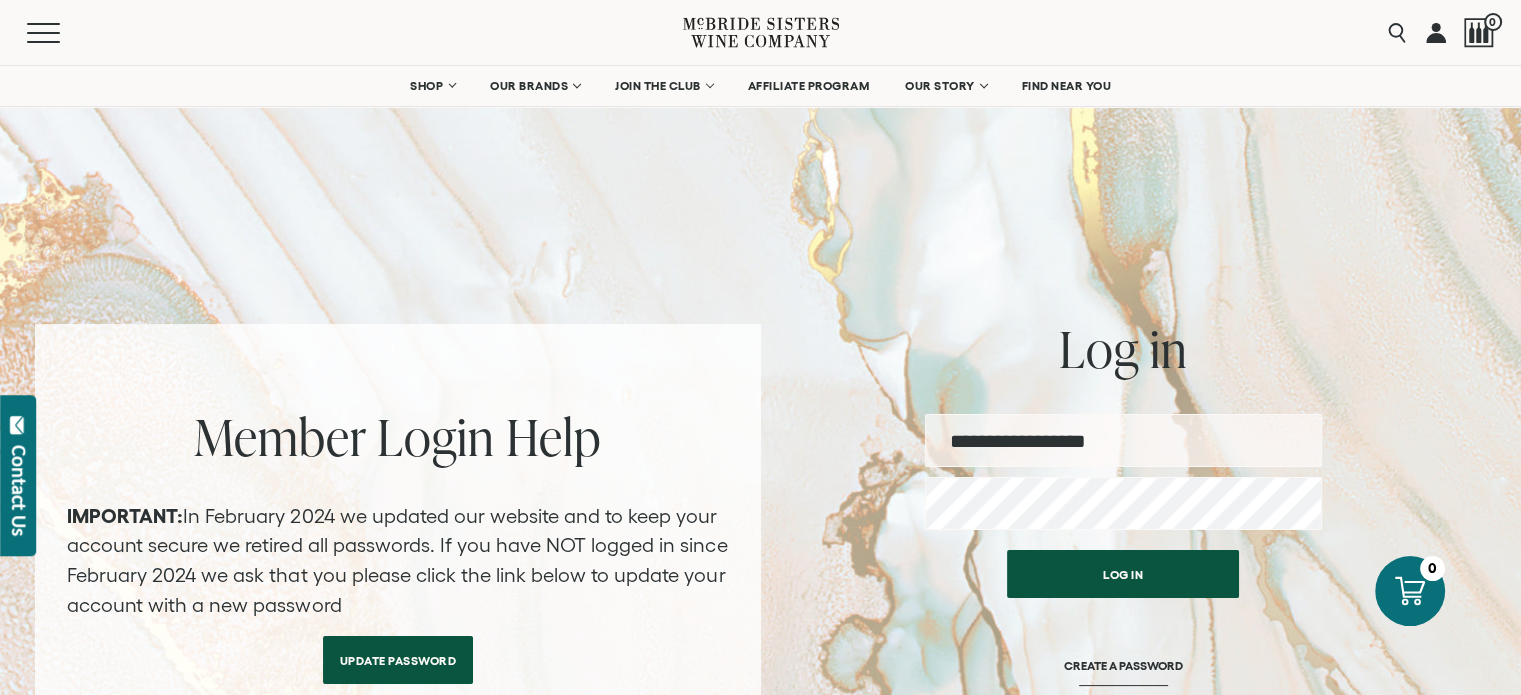 type on "**********" 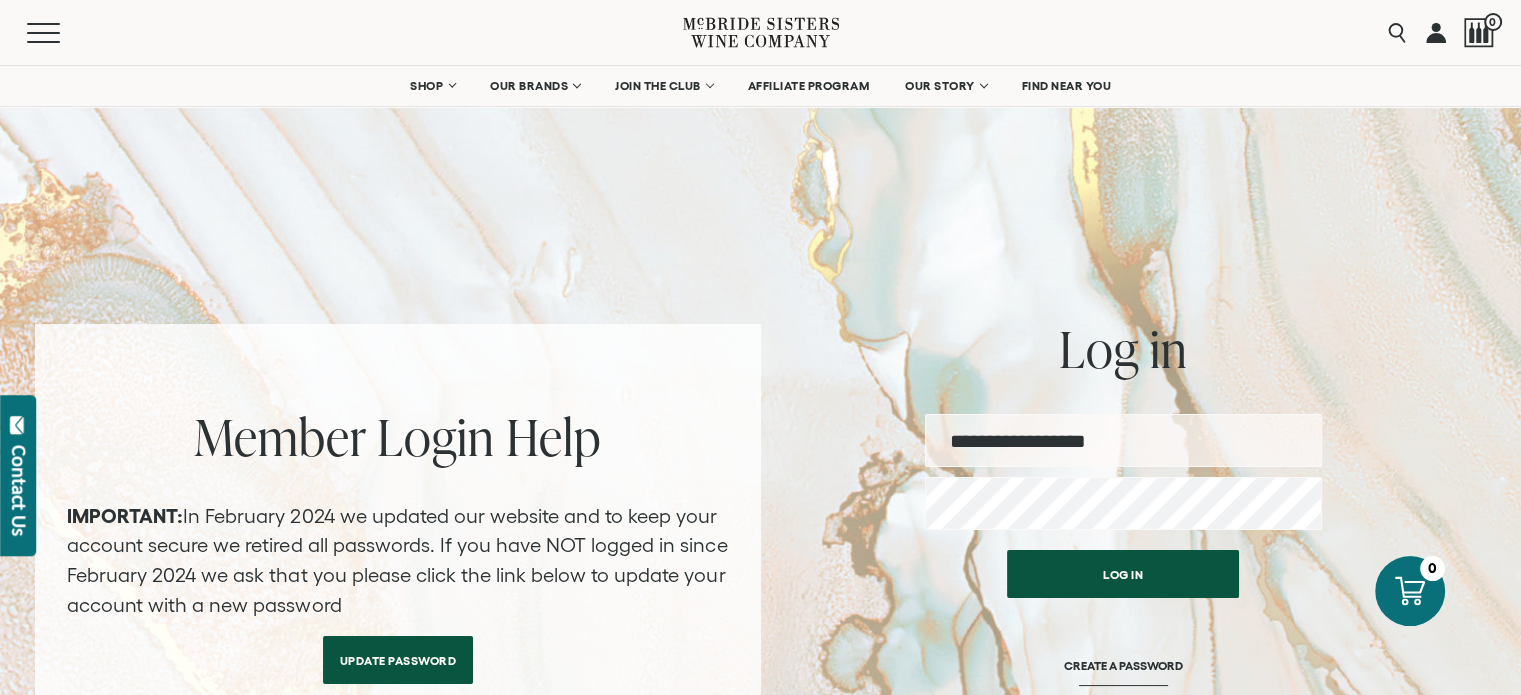 click on "Log in" at bounding box center (1123, 574) 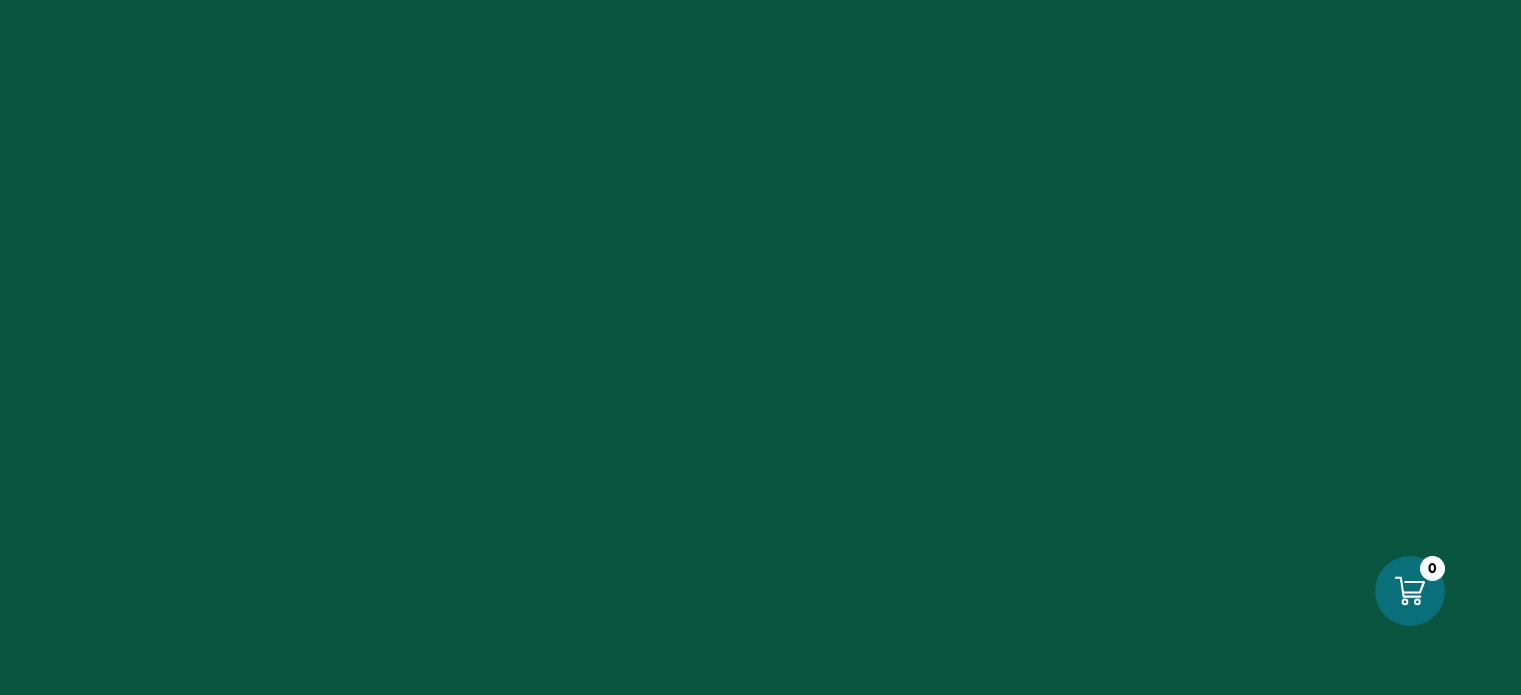 scroll, scrollTop: 0, scrollLeft: 0, axis: both 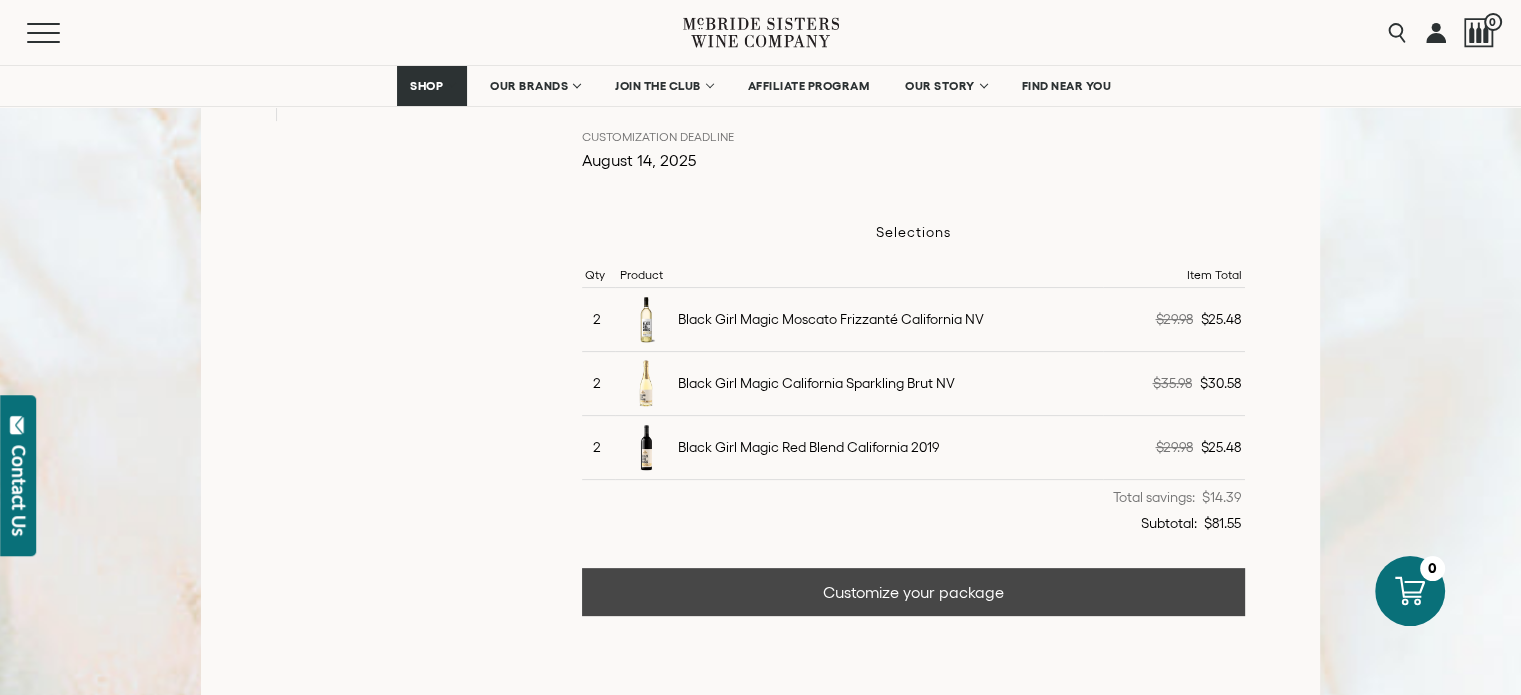 click on "Customize your package" at bounding box center (913, 592) 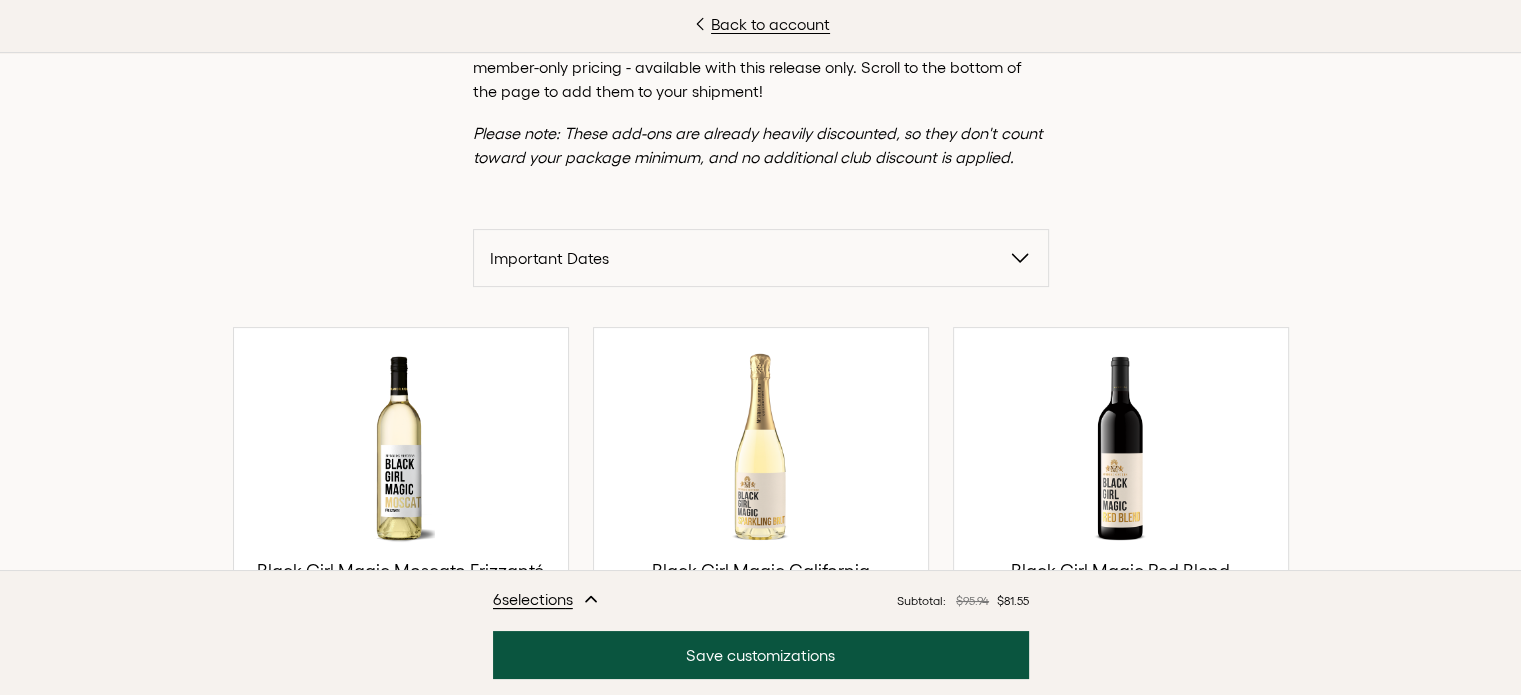 scroll, scrollTop: 500, scrollLeft: 0, axis: vertical 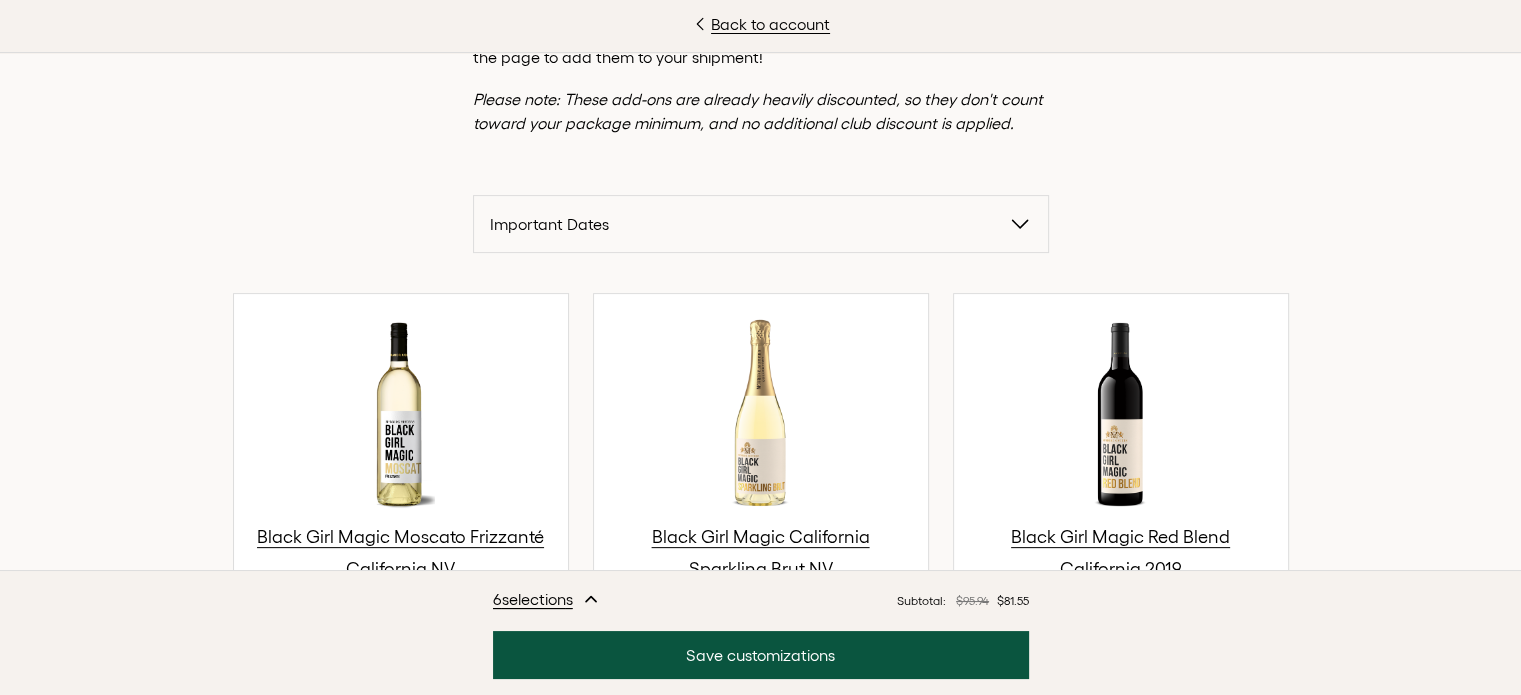 click 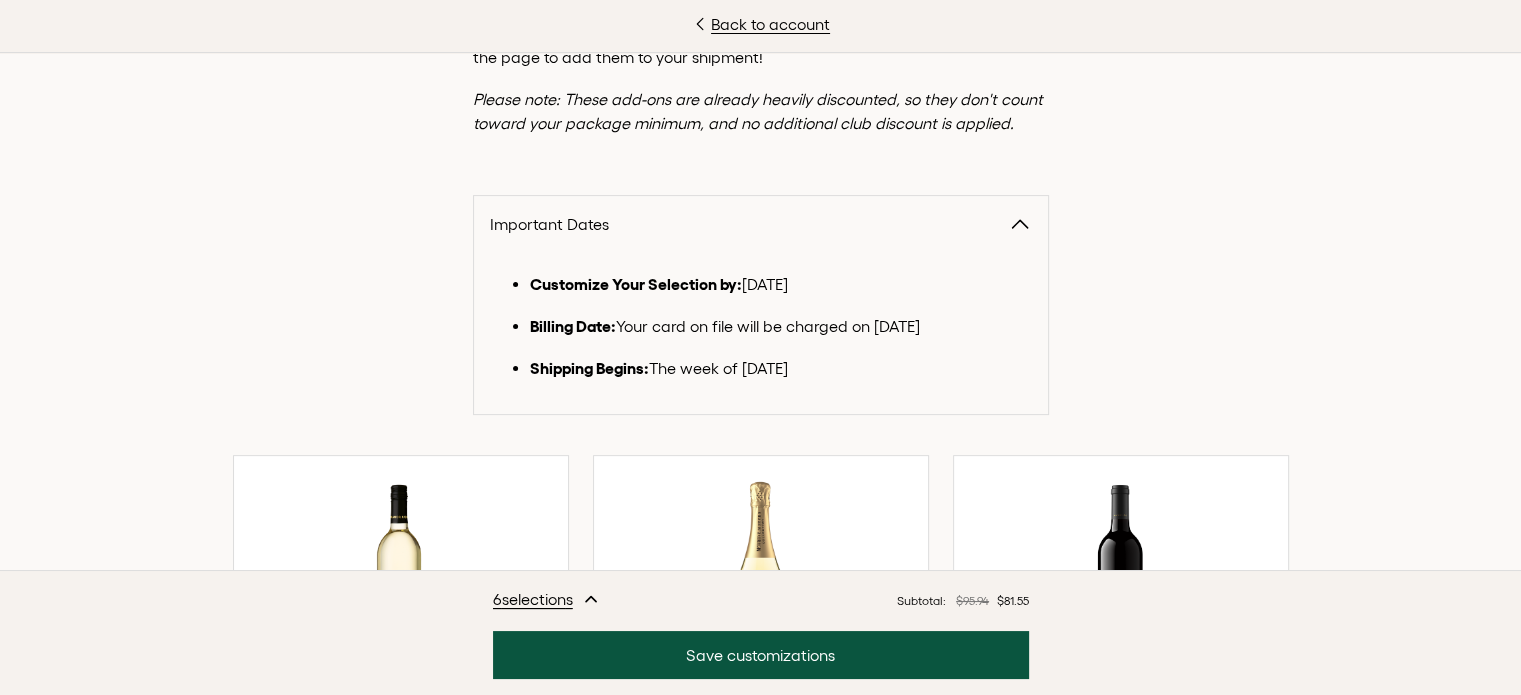 click on "Welcome to the [MONTH] Release!
Thank you for being a loyal member! For this release, we’ve selected a lineup of wines we know you’ll love. As always, you have the option to personalize your selection. Please save all customizations no later than [DATE].
Want more savings? Add just 6 more bottles to your shipment (for a total of 12) and get an extra 5% off your order + free shipping.
Need help customizing, don’t see the wine you want, or need to skip this shipment? Reach out anytime at hello@example.com. _______________________________________________________________
Don’t forget to check out the add-ons!
We’ve put together three exclusive Mystery Packs at special, deeply discounted member-only pricing - available with this release only. Scroll to the bottom of the page to add them to your shipment!
Please note: These add-ons are already heavily discounted, so they don't count toward your package minimum, and no additional club discount is applied. Important Dates" at bounding box center [761, 850] 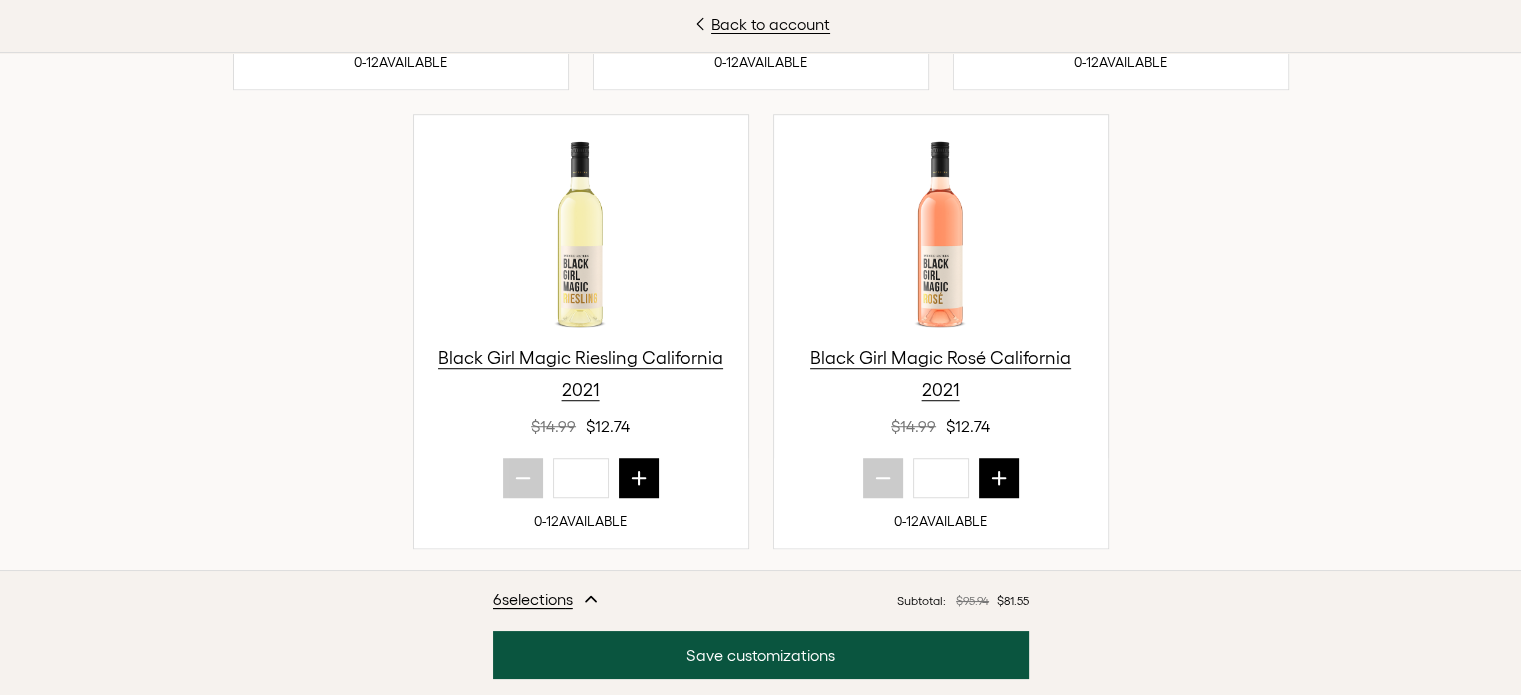 scroll, scrollTop: 1333, scrollLeft: 0, axis: vertical 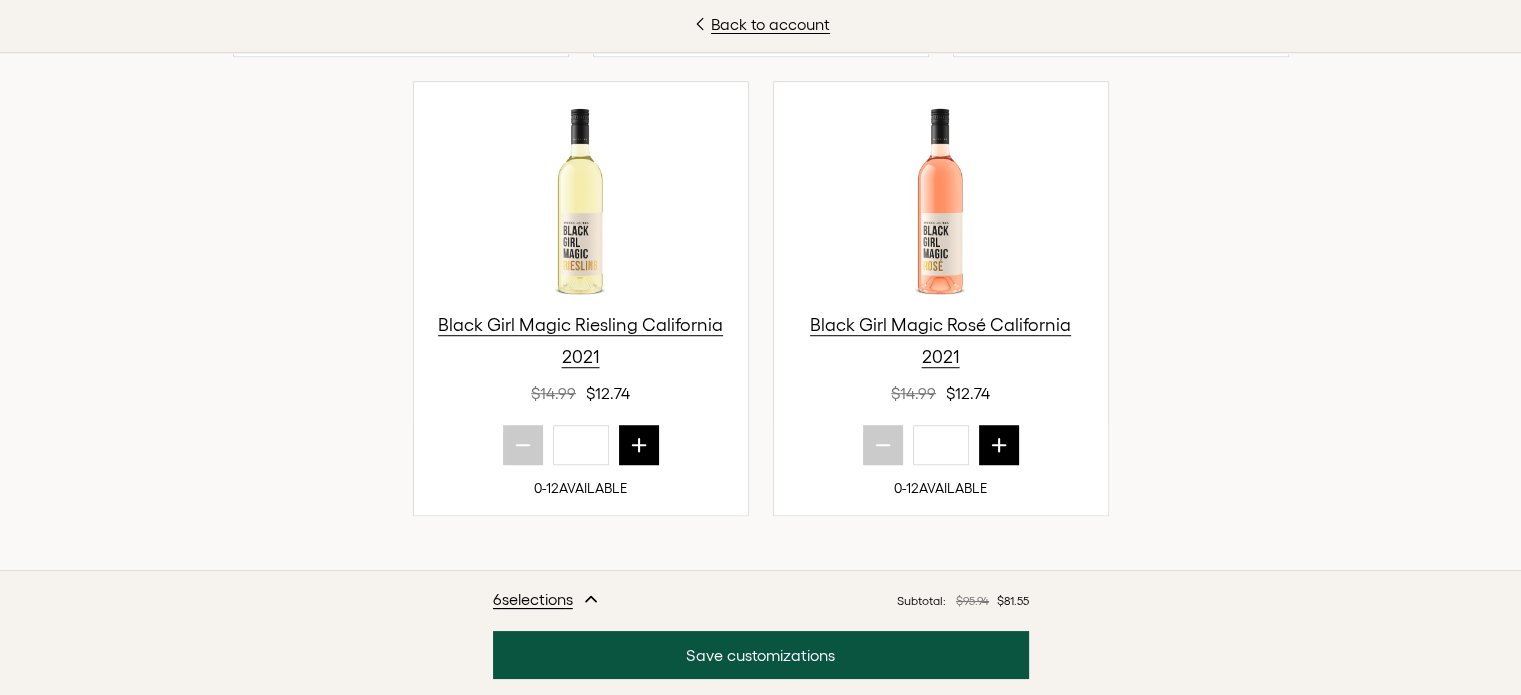 click 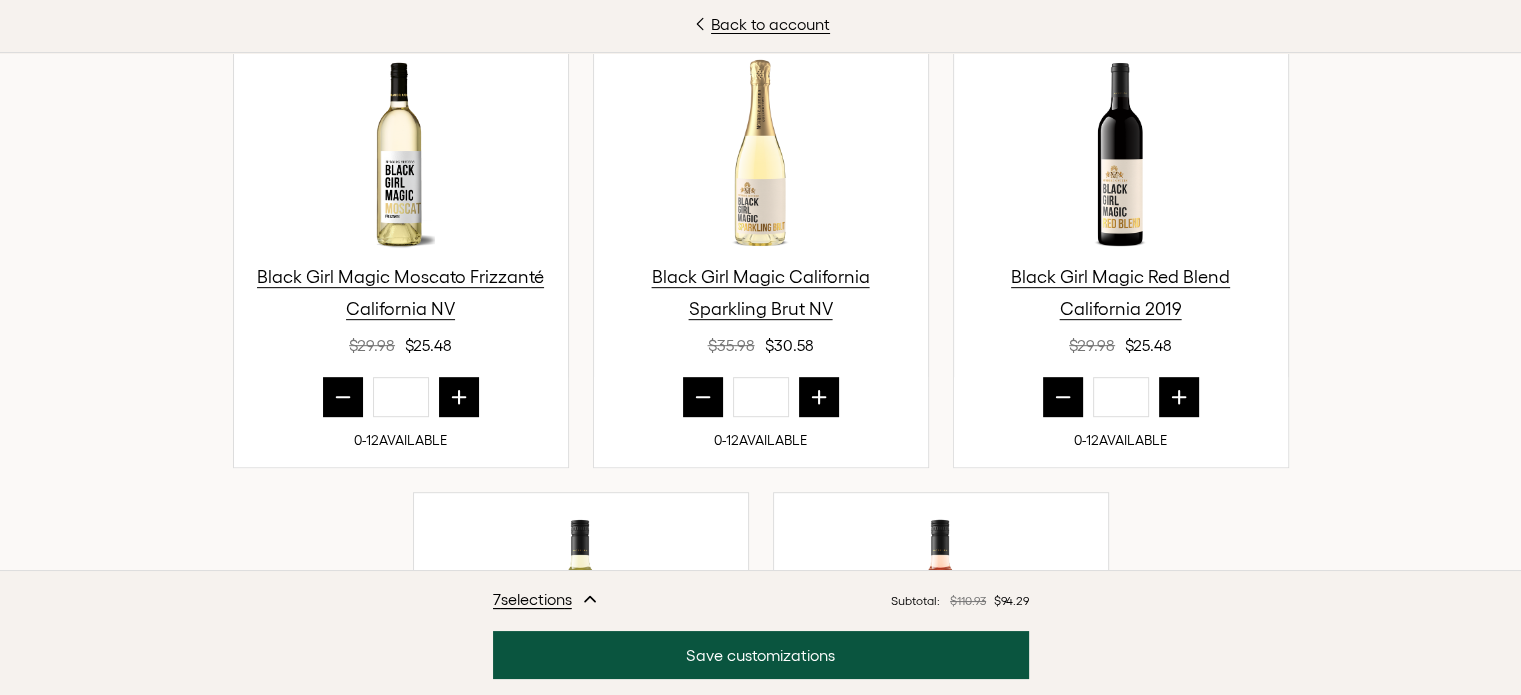 scroll, scrollTop: 889, scrollLeft: 0, axis: vertical 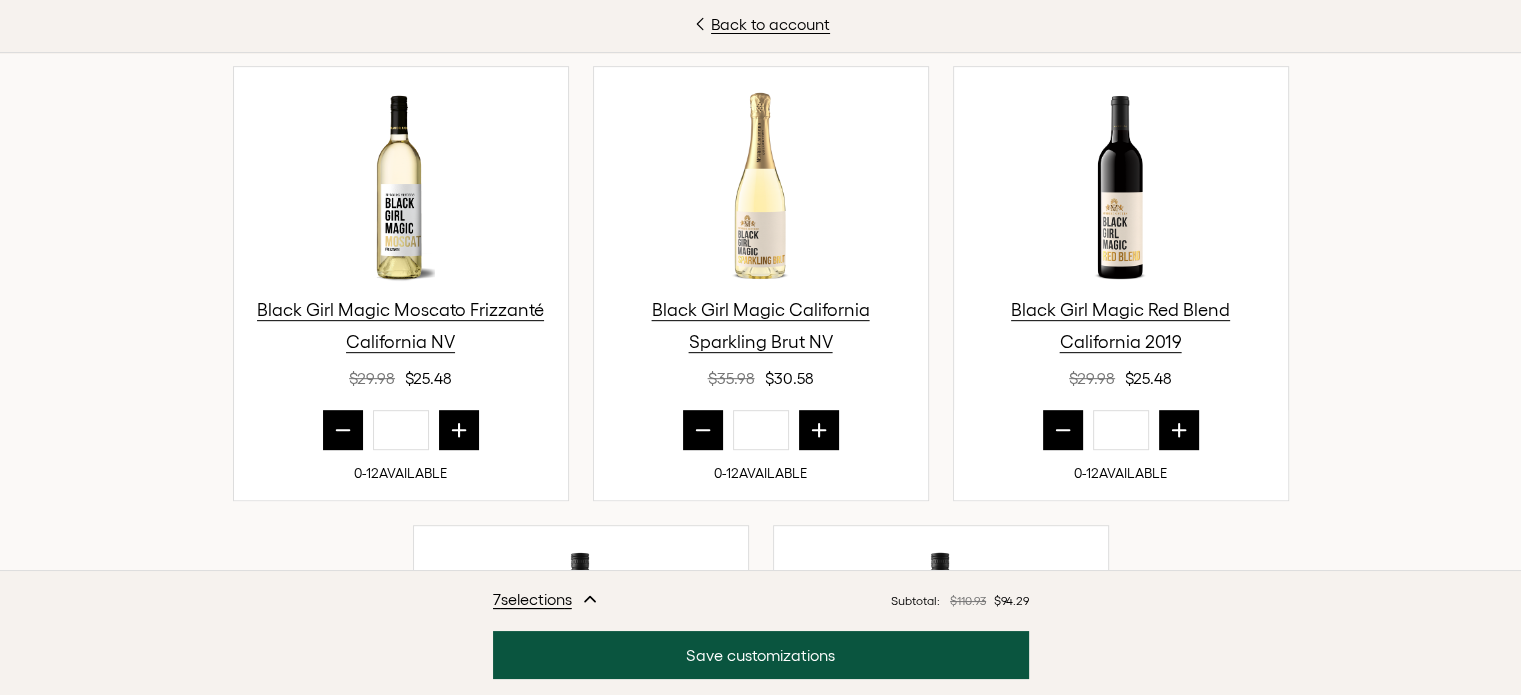 click 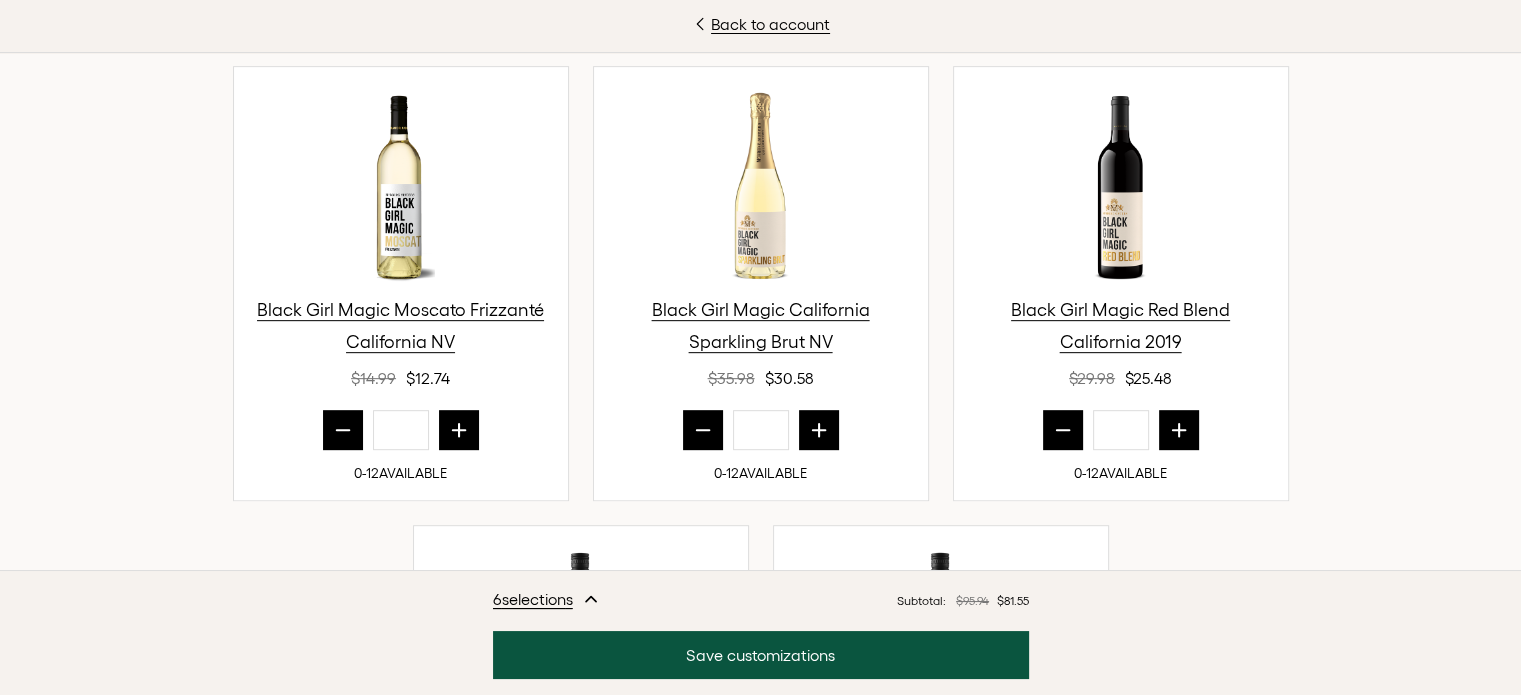 click 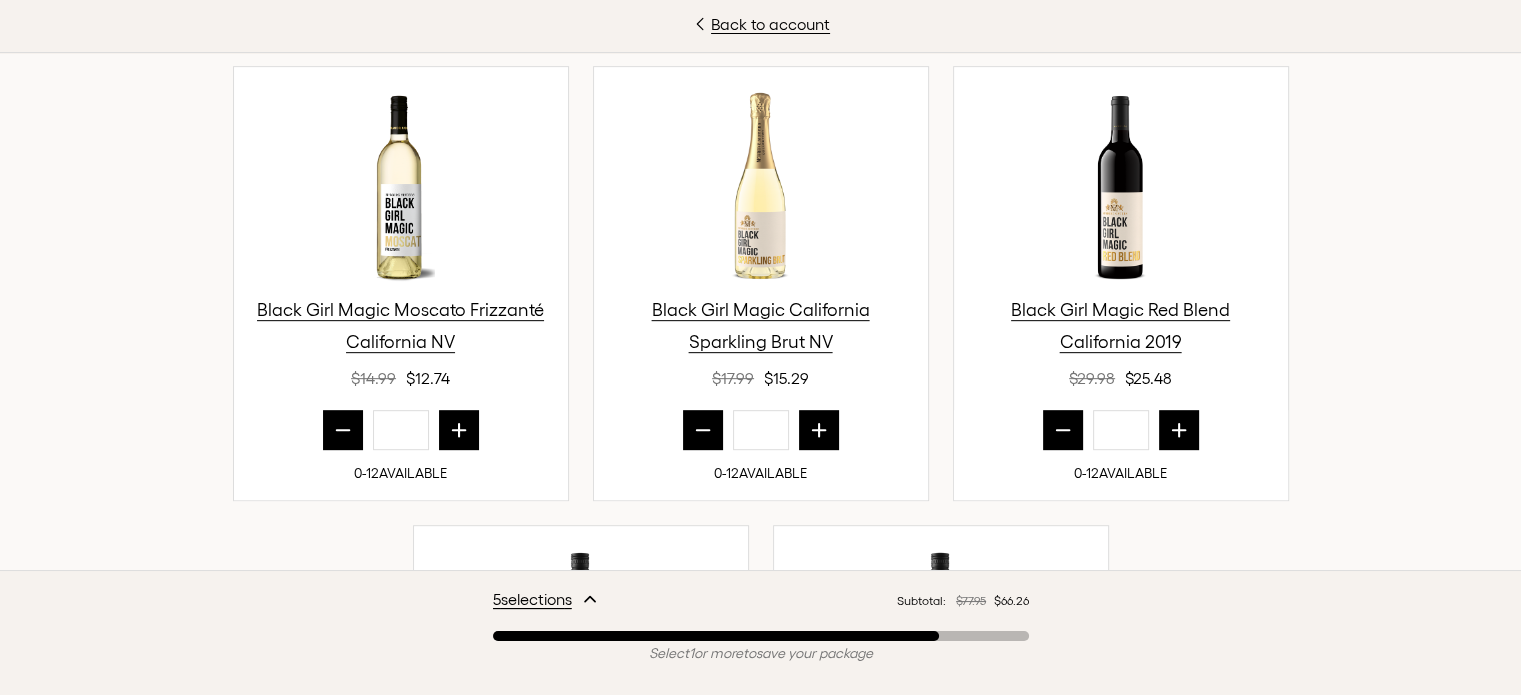 click 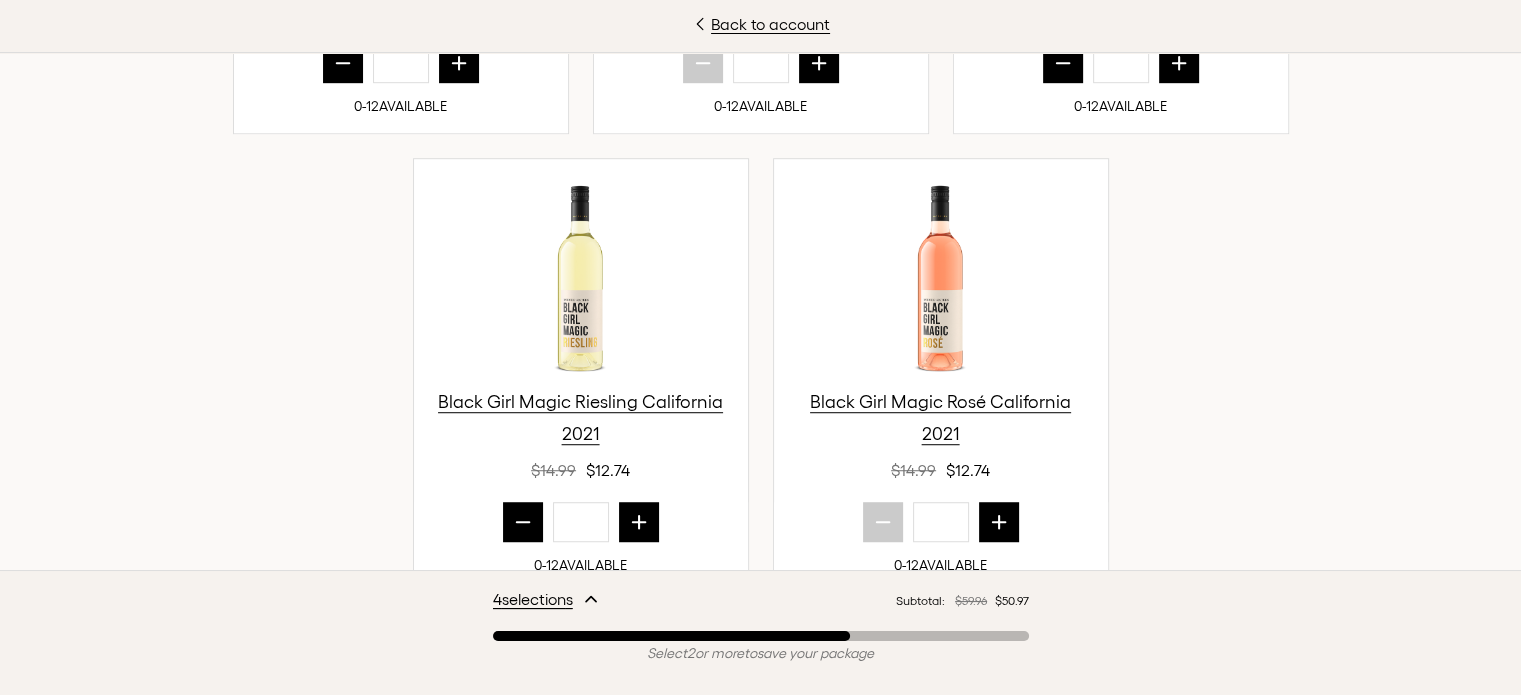 scroll, scrollTop: 1322, scrollLeft: 0, axis: vertical 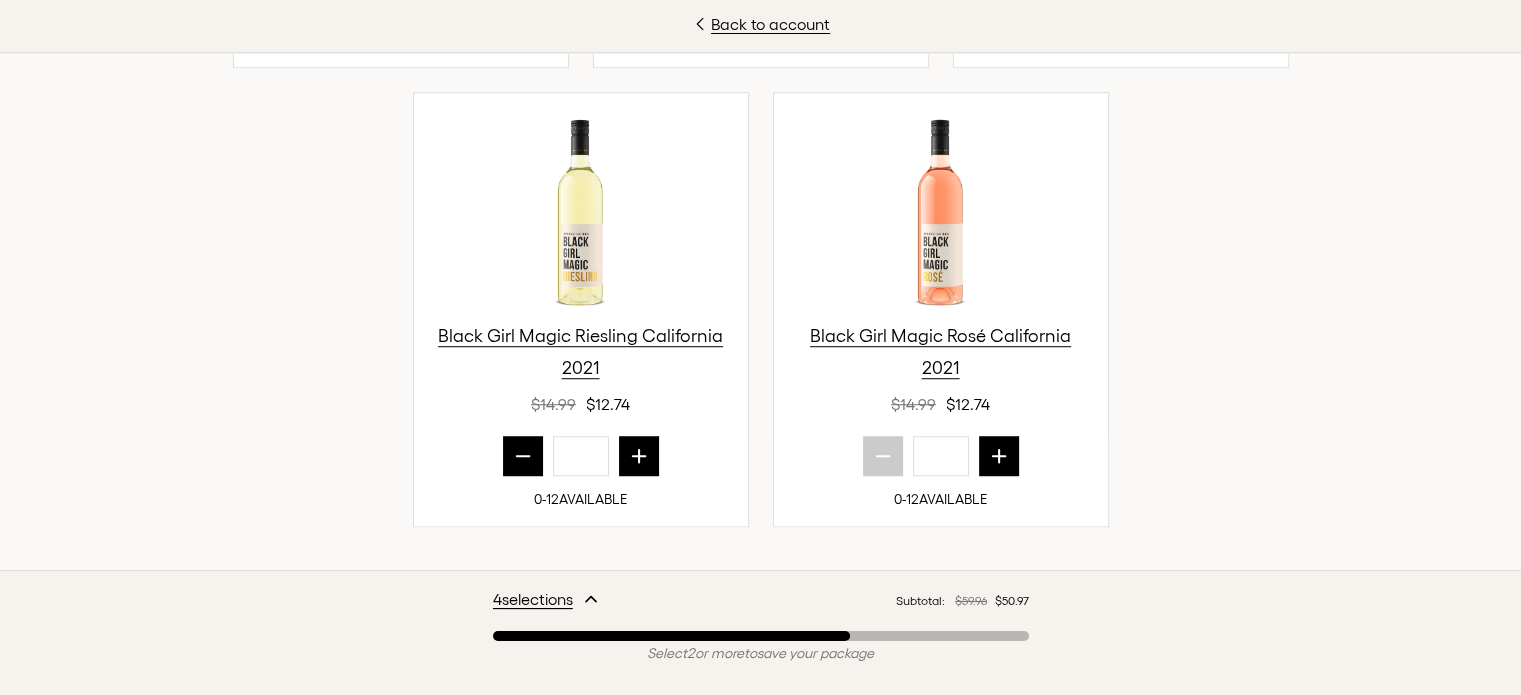 click 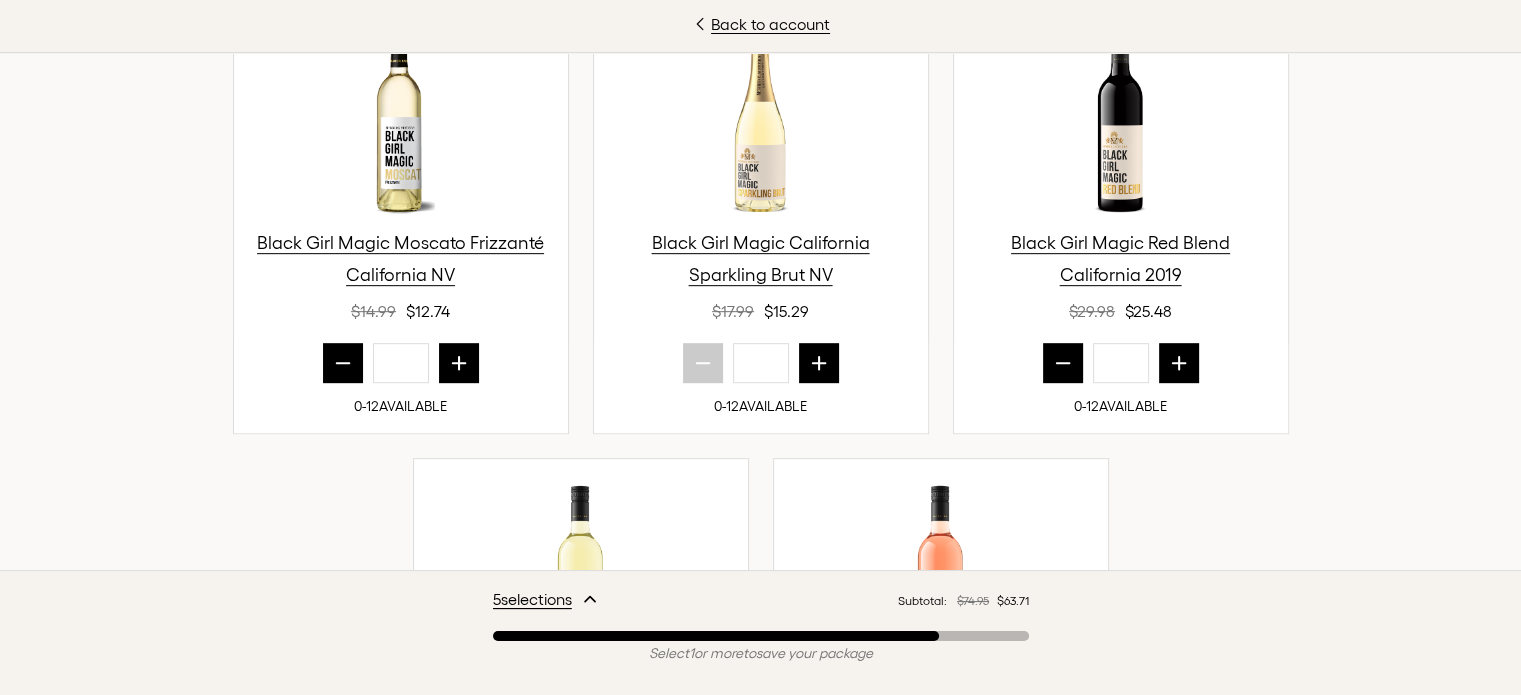 scroll, scrollTop: 922, scrollLeft: 0, axis: vertical 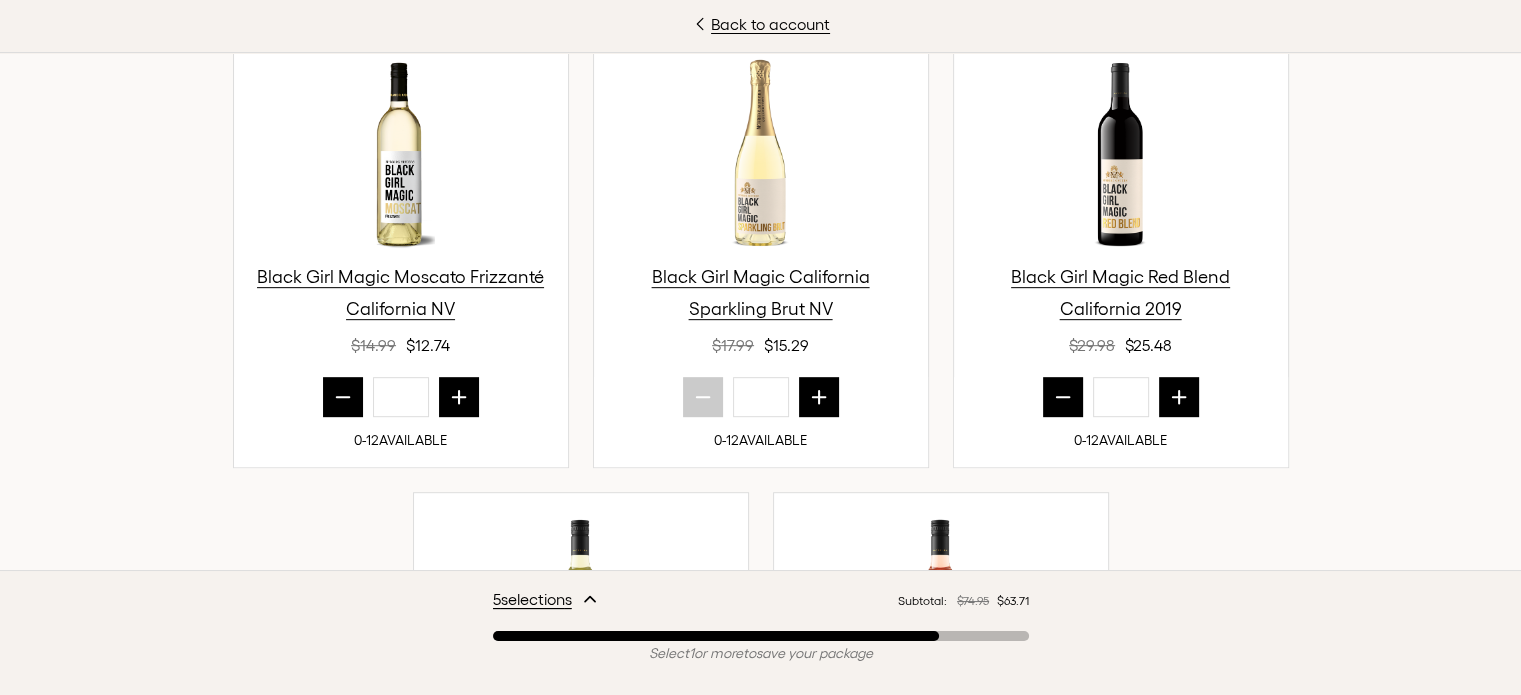 drag, startPoint x: 446, startPoint y: 393, endPoint x: 486, endPoint y: 387, distance: 40.4475 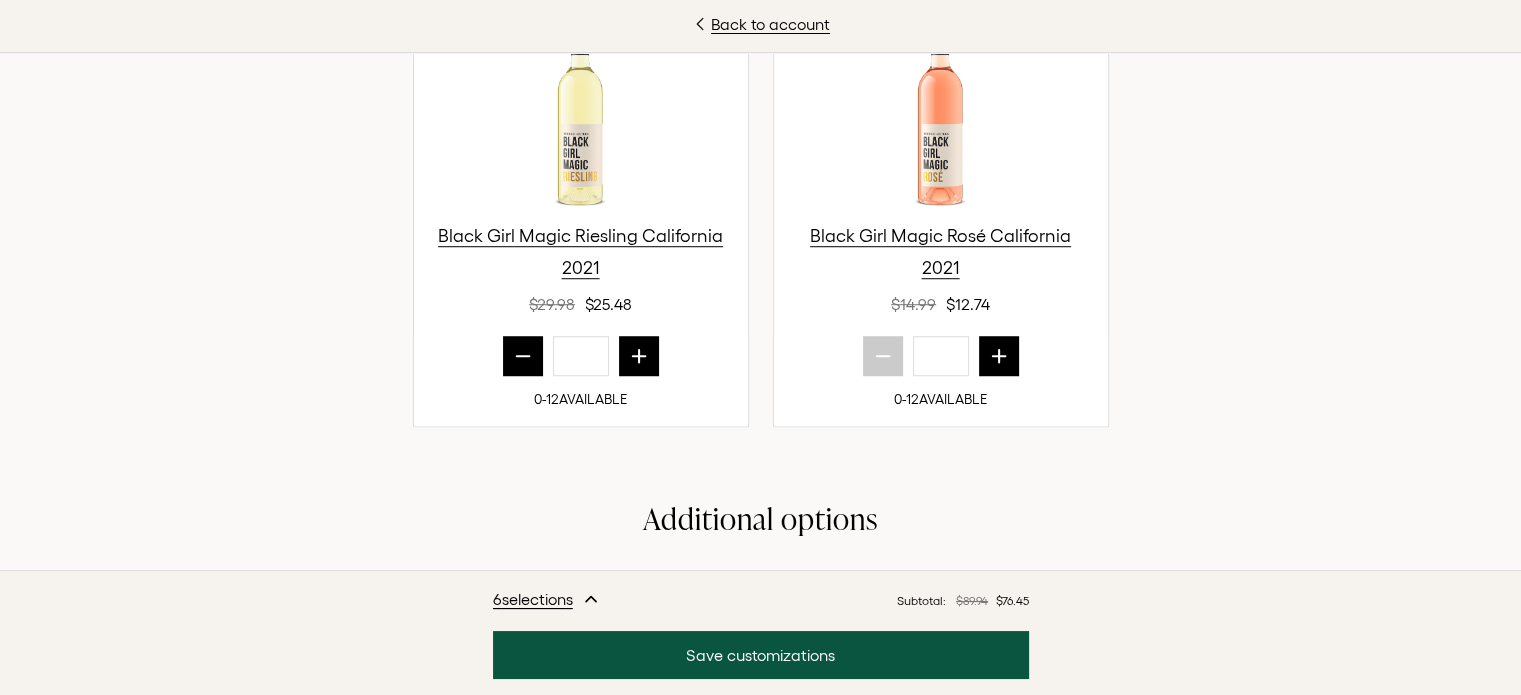 scroll, scrollTop: 1489, scrollLeft: 0, axis: vertical 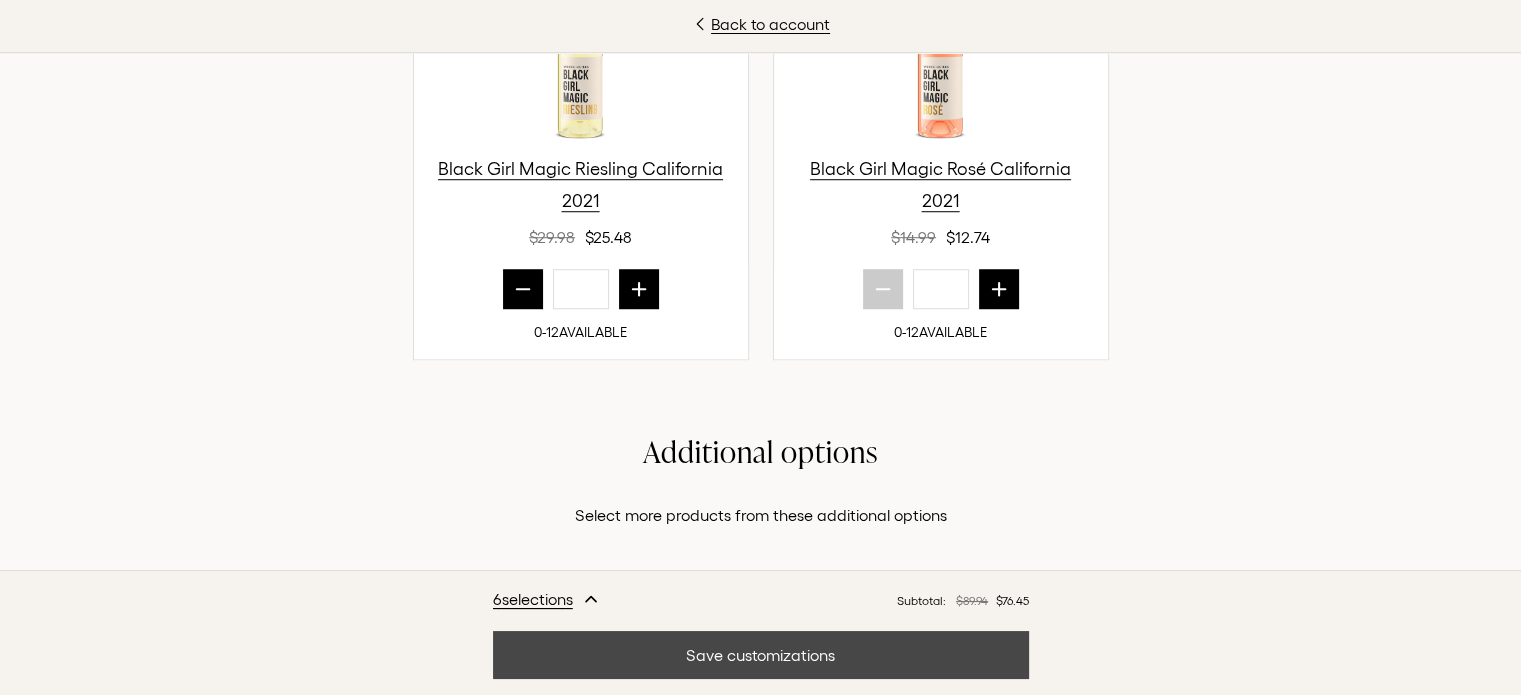 click on "Save customizations" at bounding box center (761, 655) 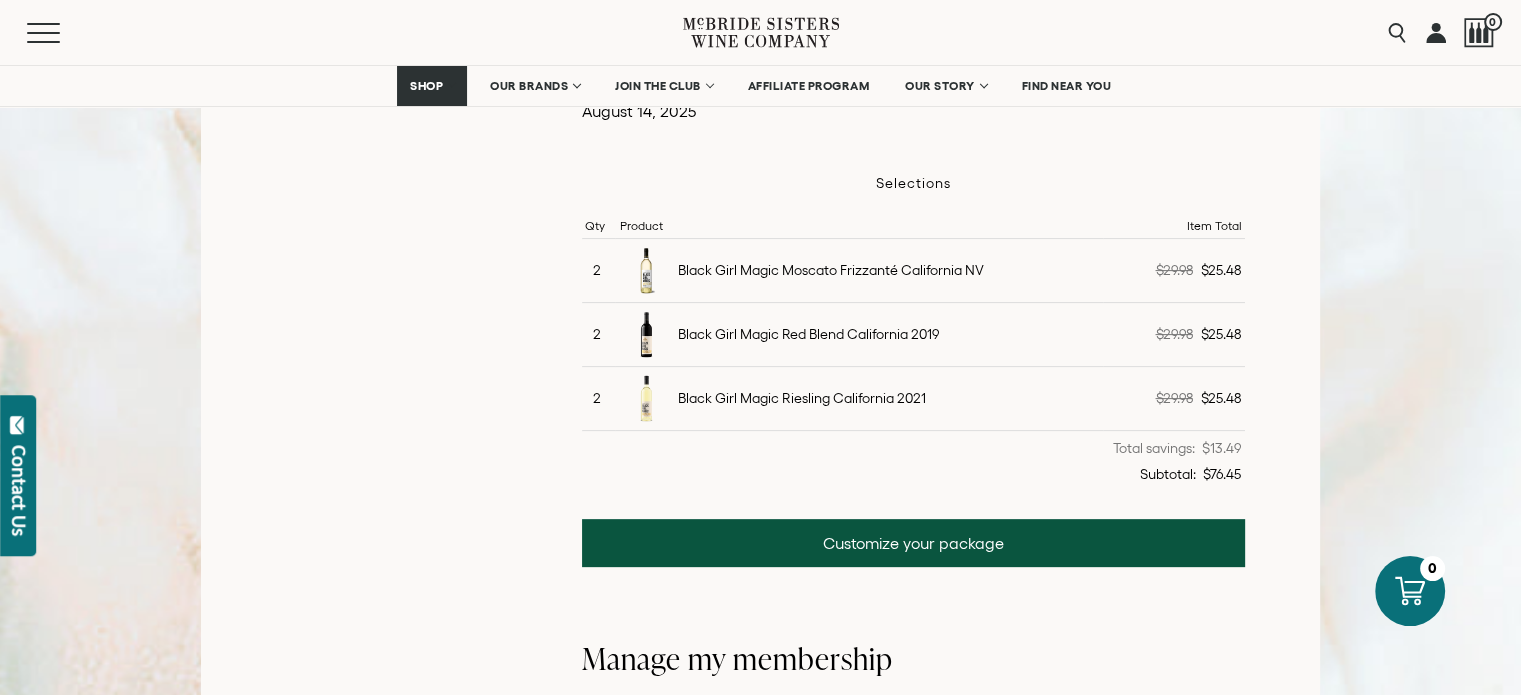 scroll, scrollTop: 534, scrollLeft: 0, axis: vertical 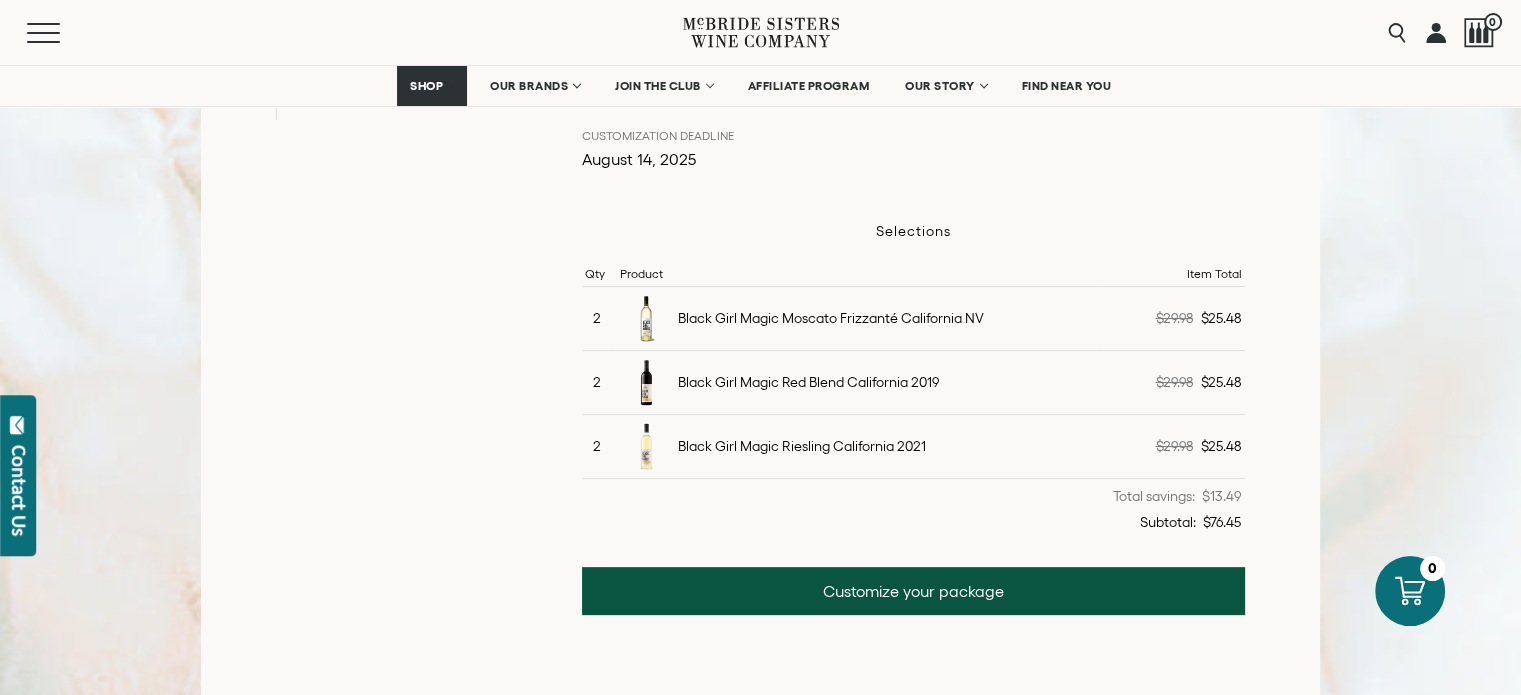 click at bounding box center [1436, 32] 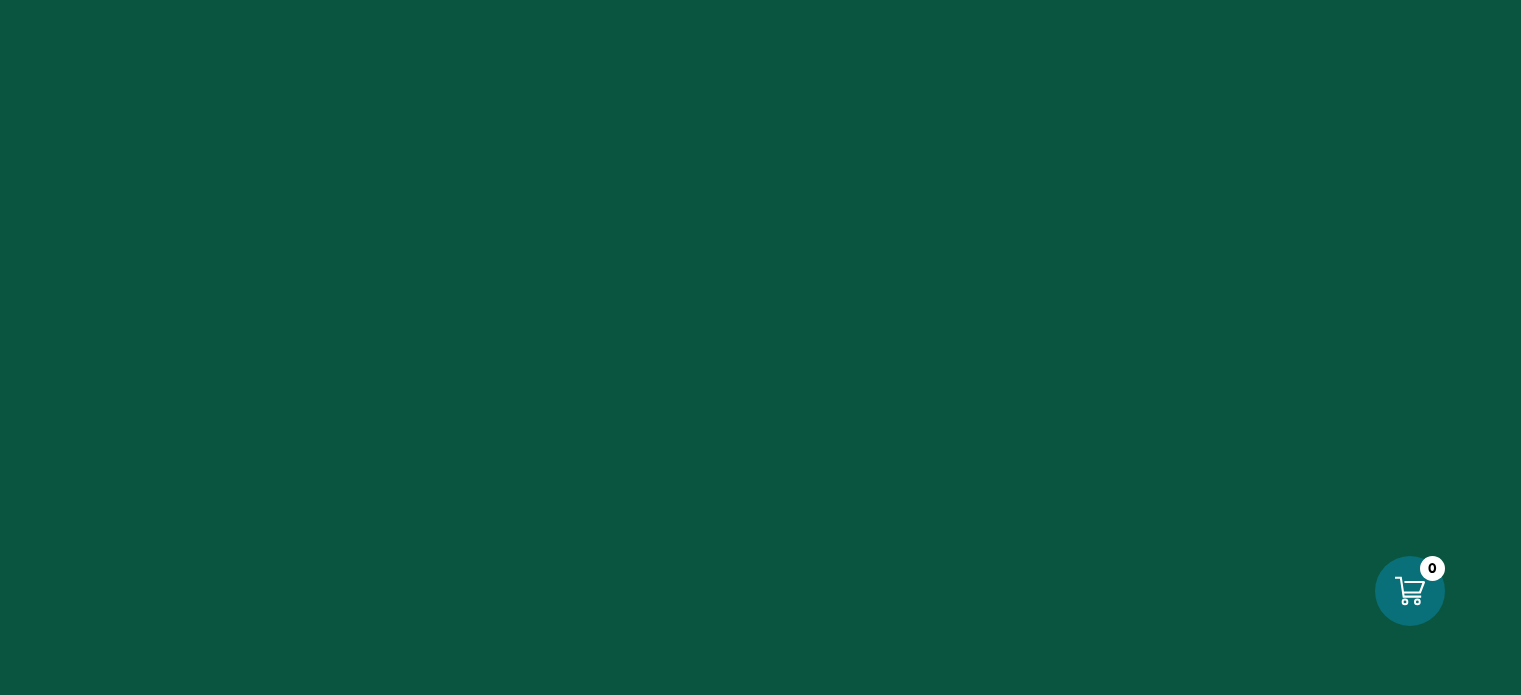 scroll, scrollTop: 0, scrollLeft: 0, axis: both 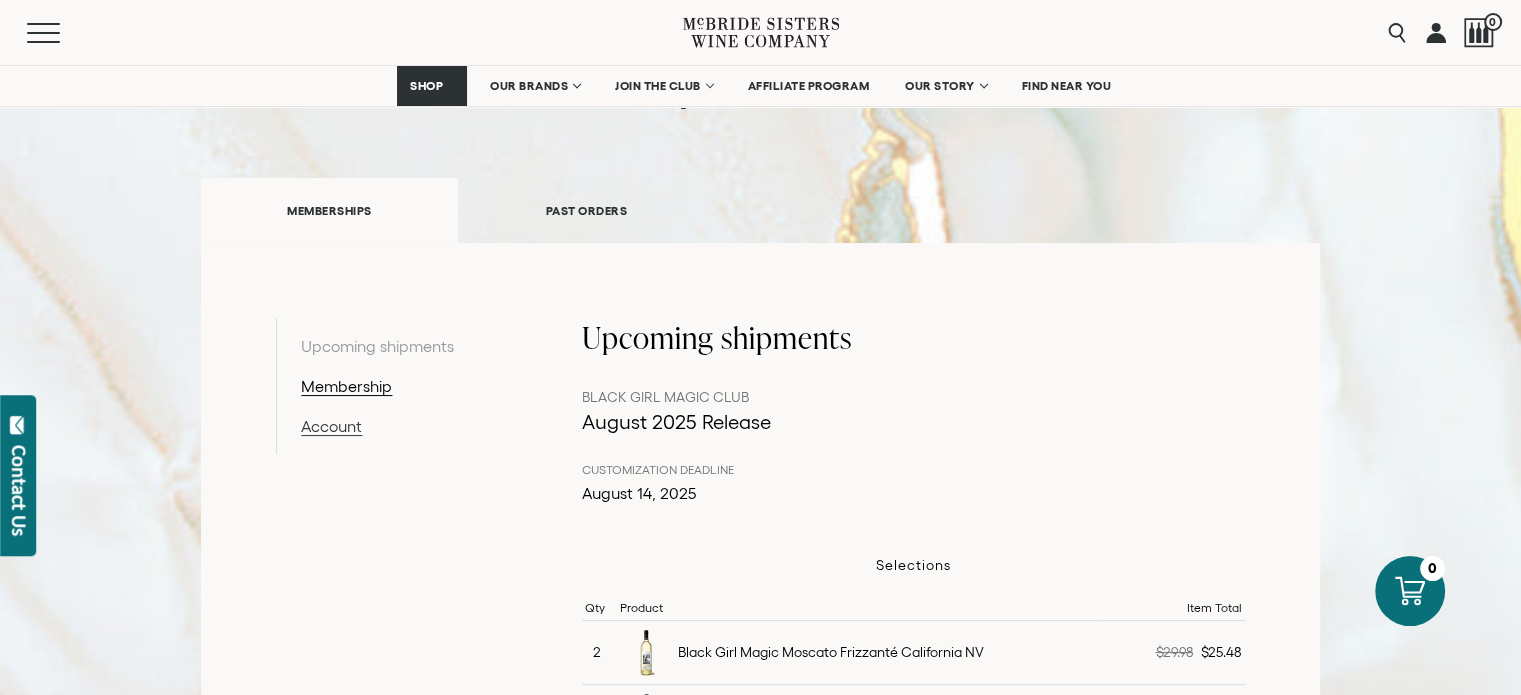 click on "Account" at bounding box center [404, 426] 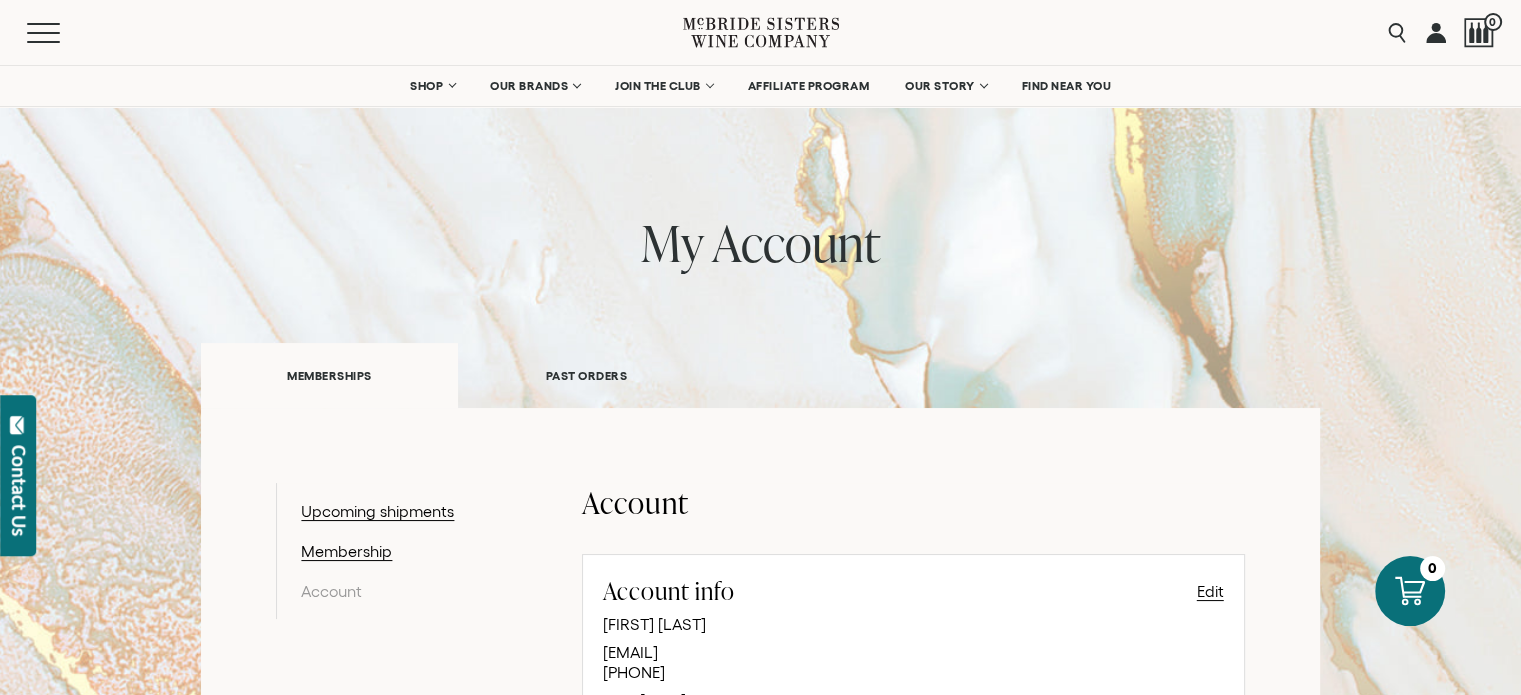 scroll, scrollTop: 0, scrollLeft: 0, axis: both 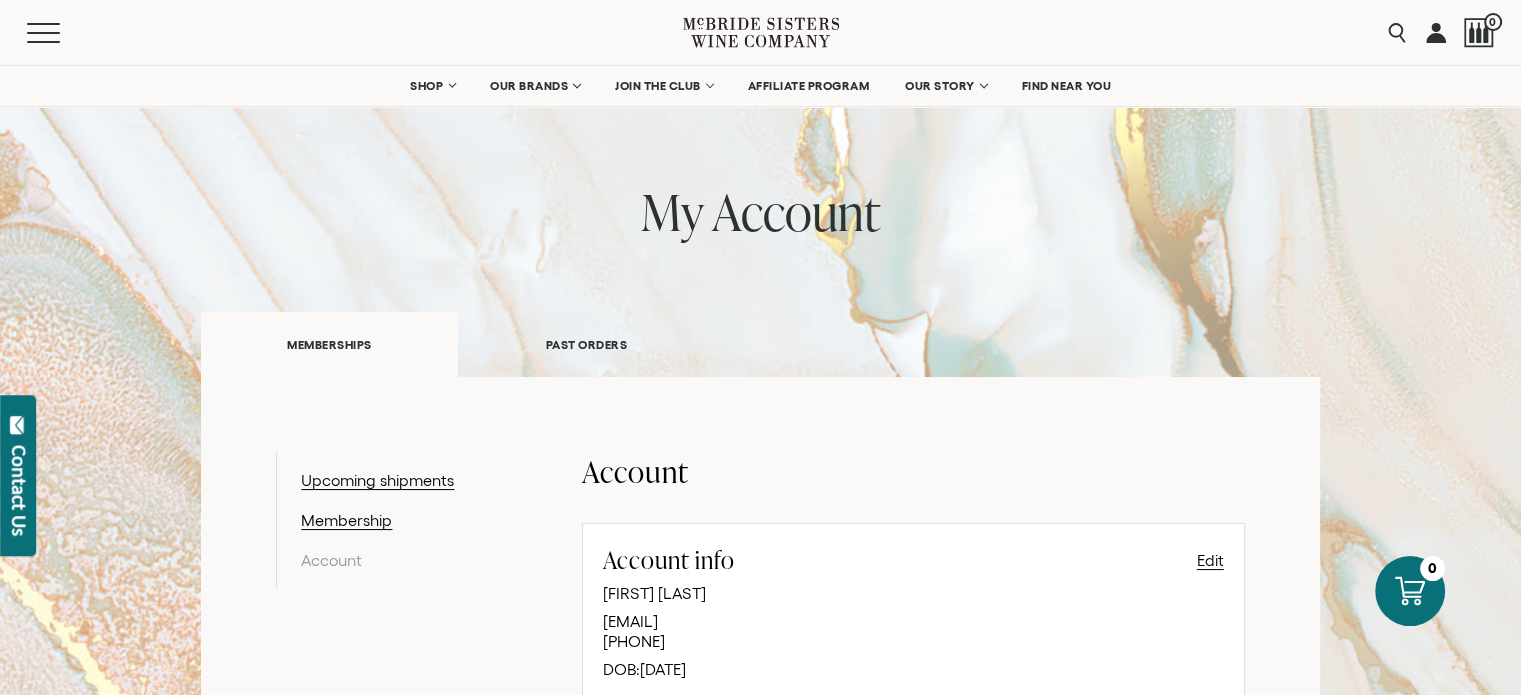 click at bounding box center (1436, 32) 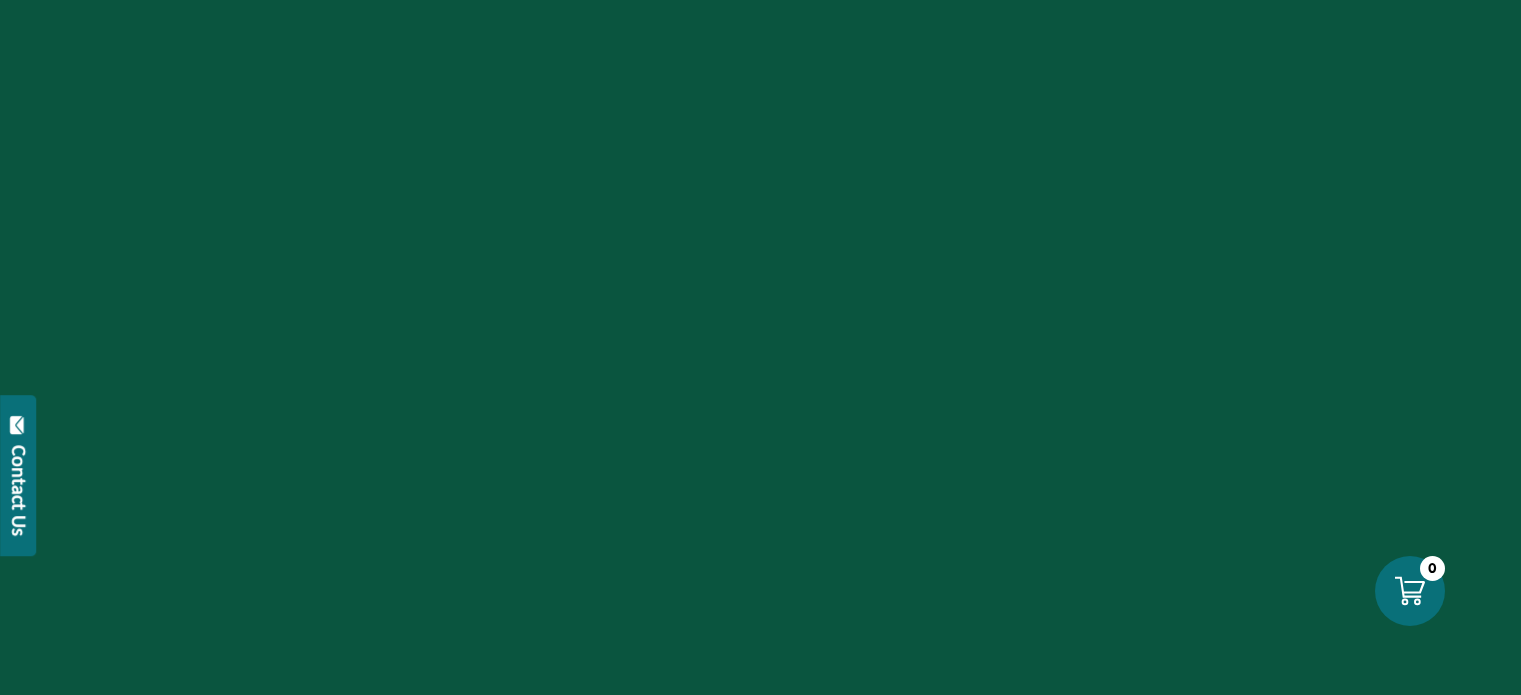 scroll, scrollTop: 0, scrollLeft: 0, axis: both 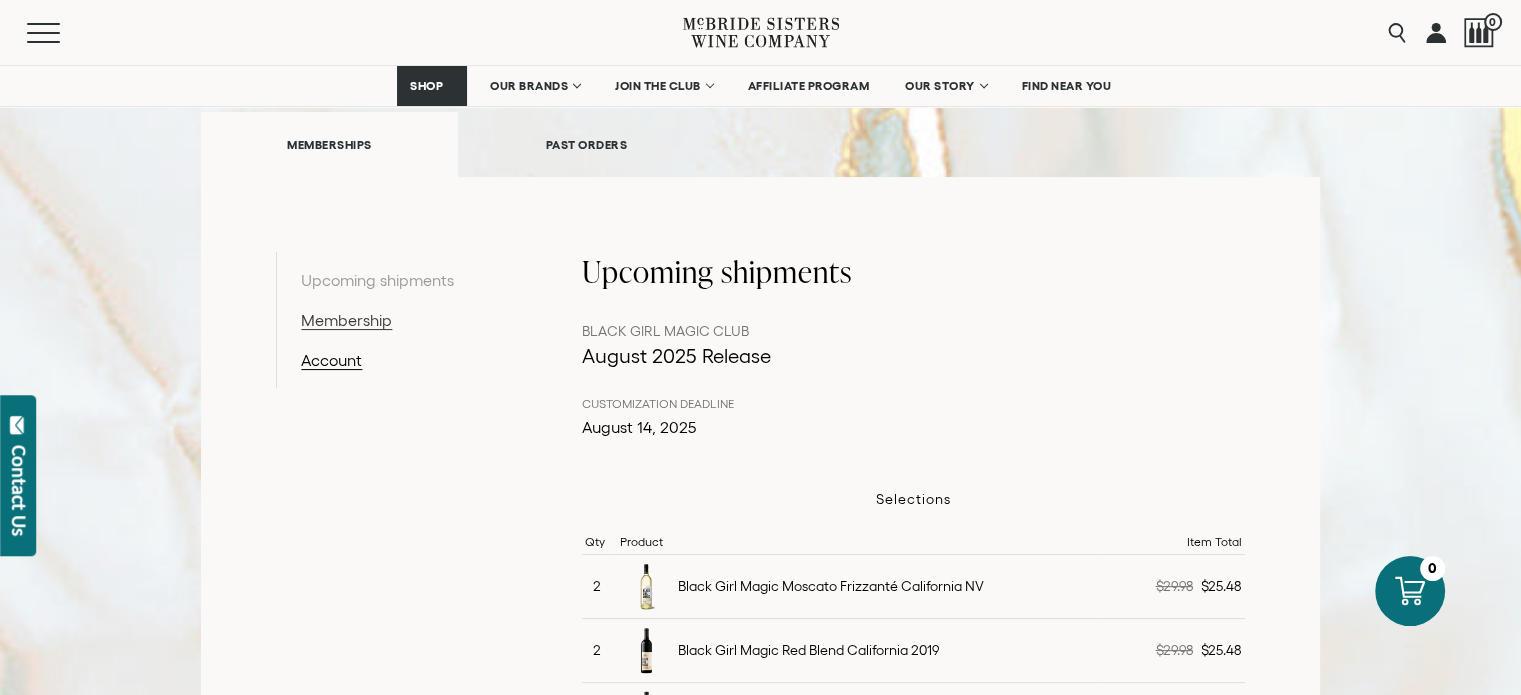 click on "Membership" at bounding box center (404, 320) 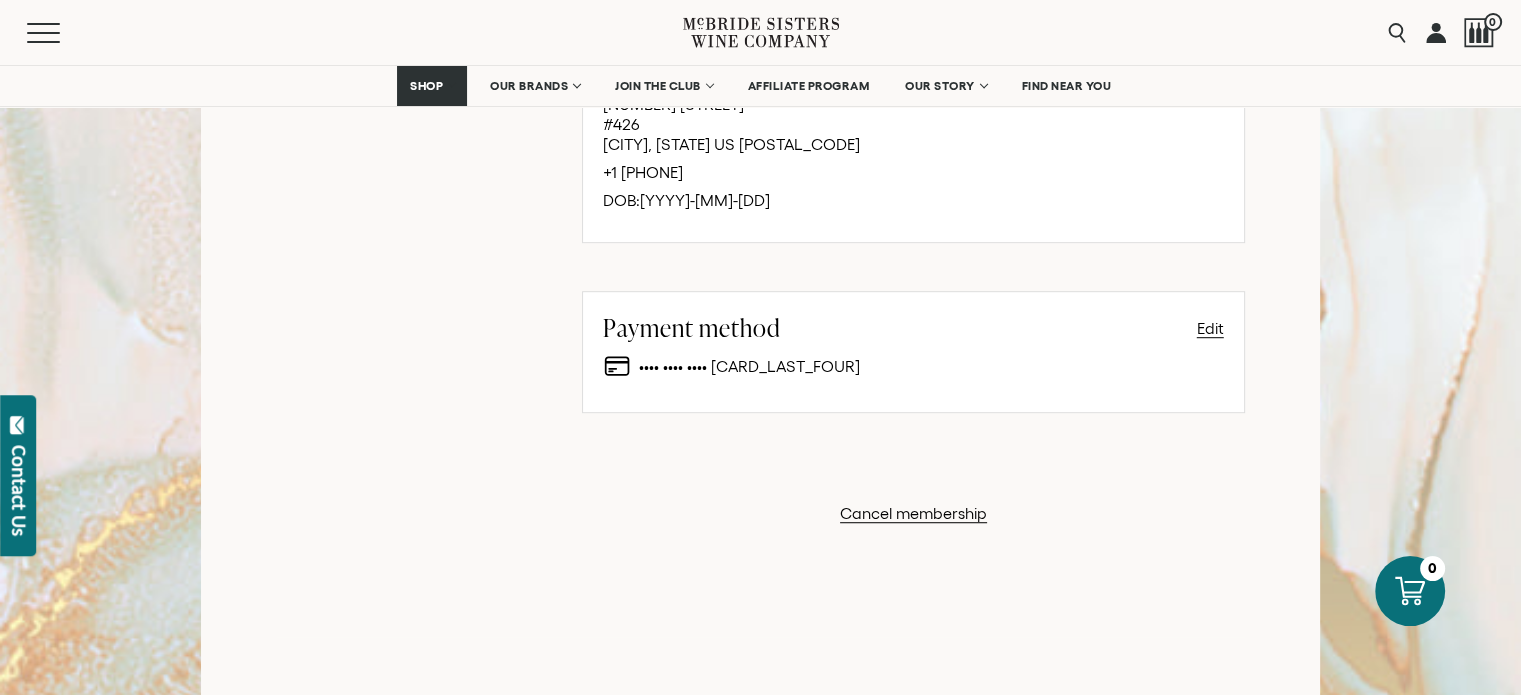 scroll, scrollTop: 1225, scrollLeft: 0, axis: vertical 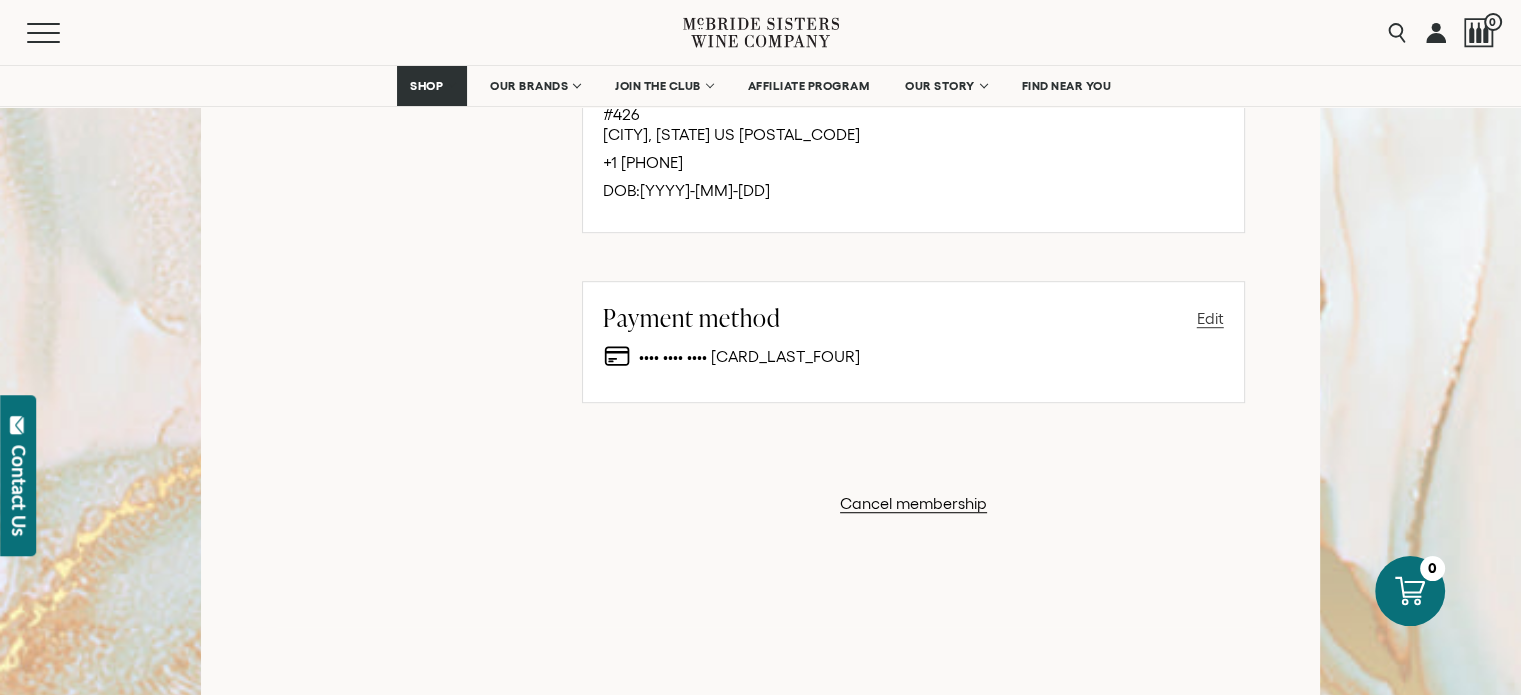 click on "Edit" at bounding box center (1210, 318) 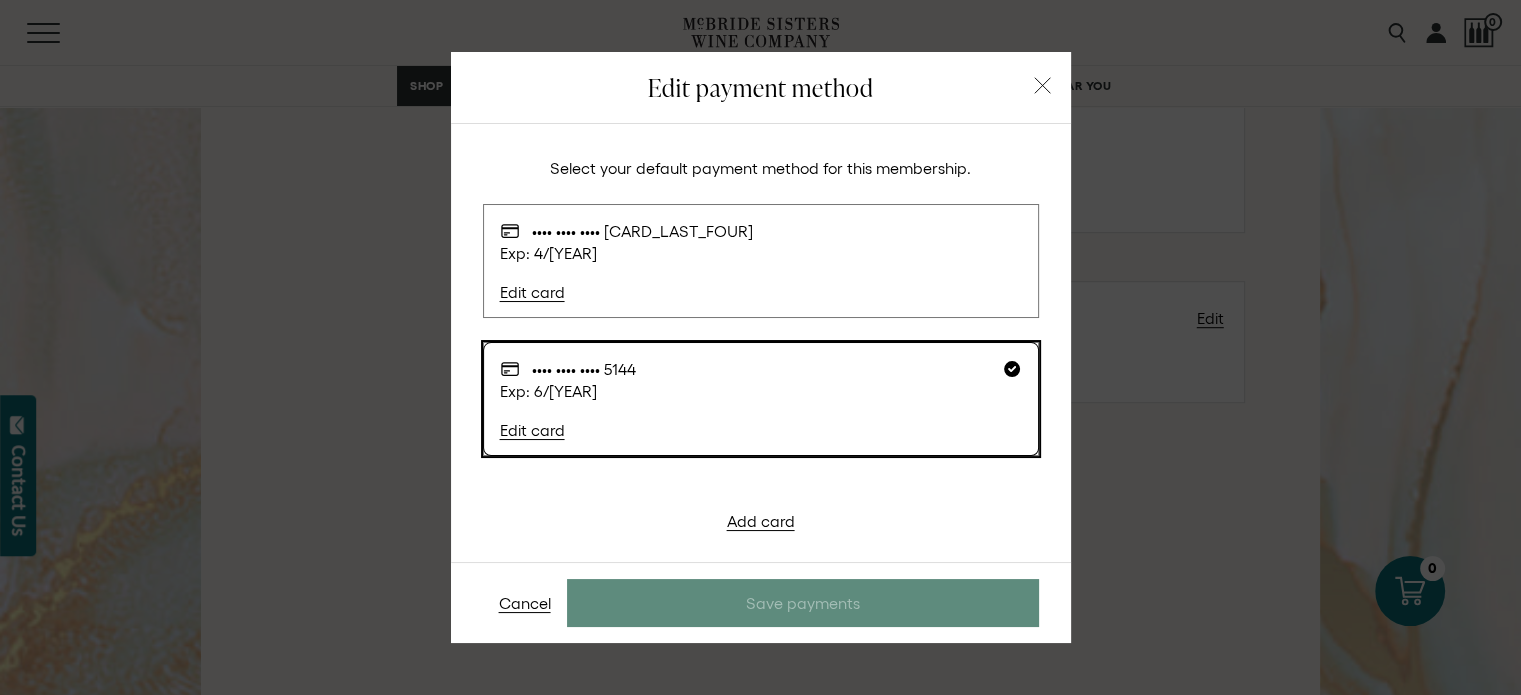 click on "Exp:   4 / 2027" at bounding box center [751, 253] 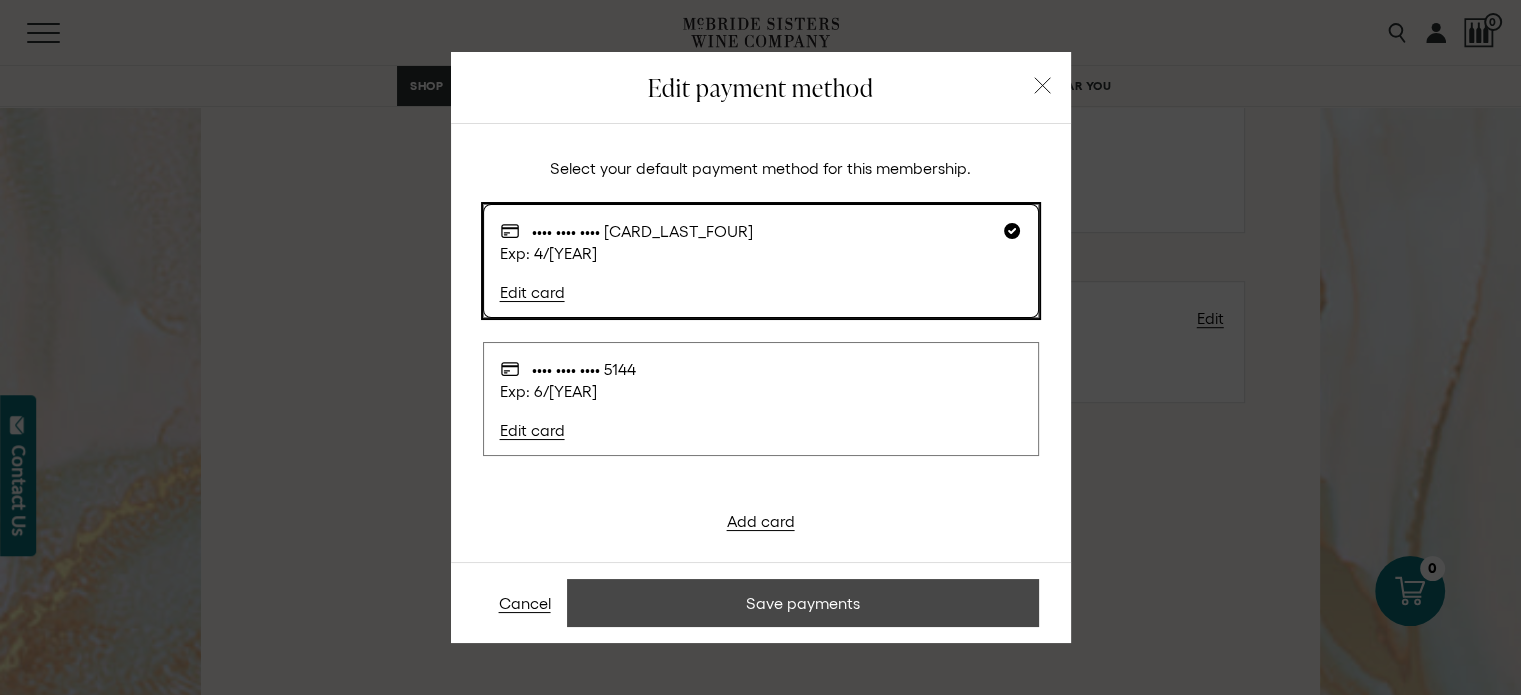 click on "Save payments" at bounding box center (803, 603) 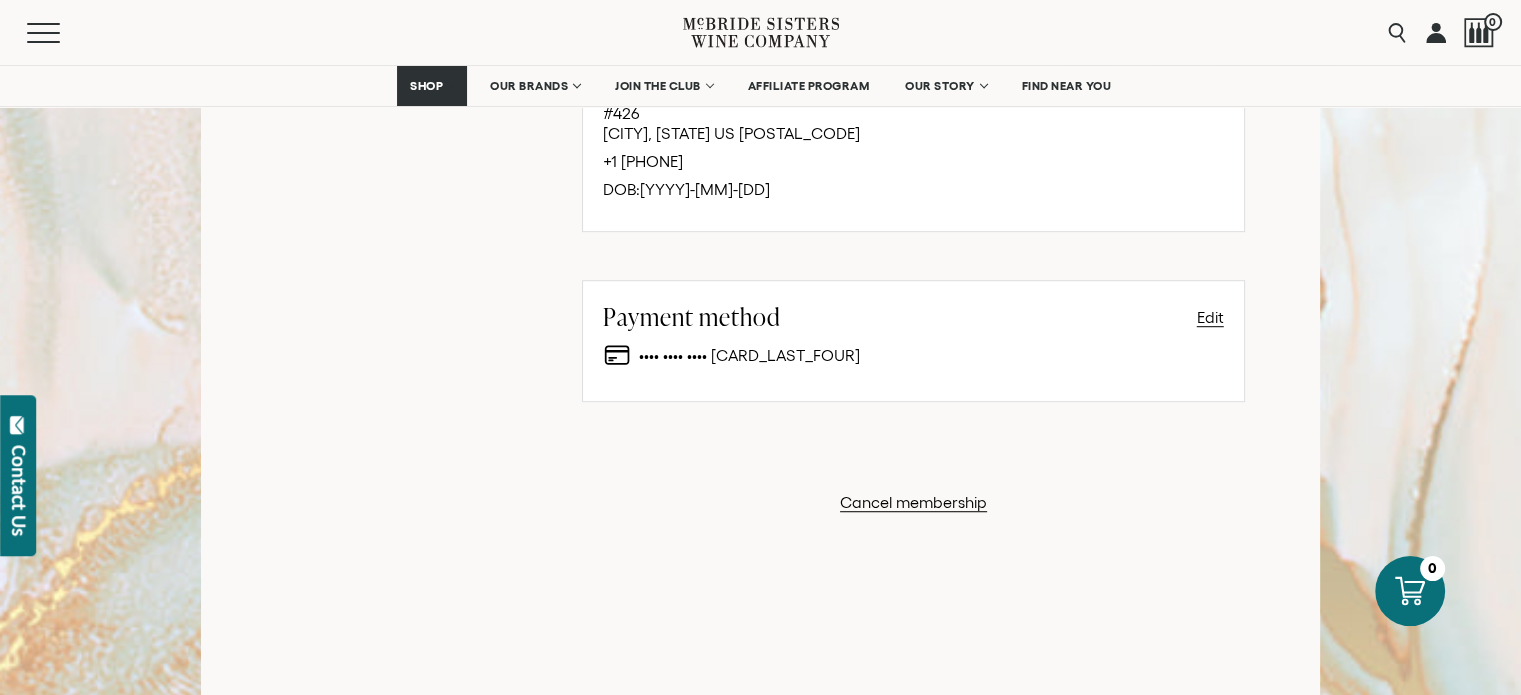 scroll, scrollTop: 1093, scrollLeft: 0, axis: vertical 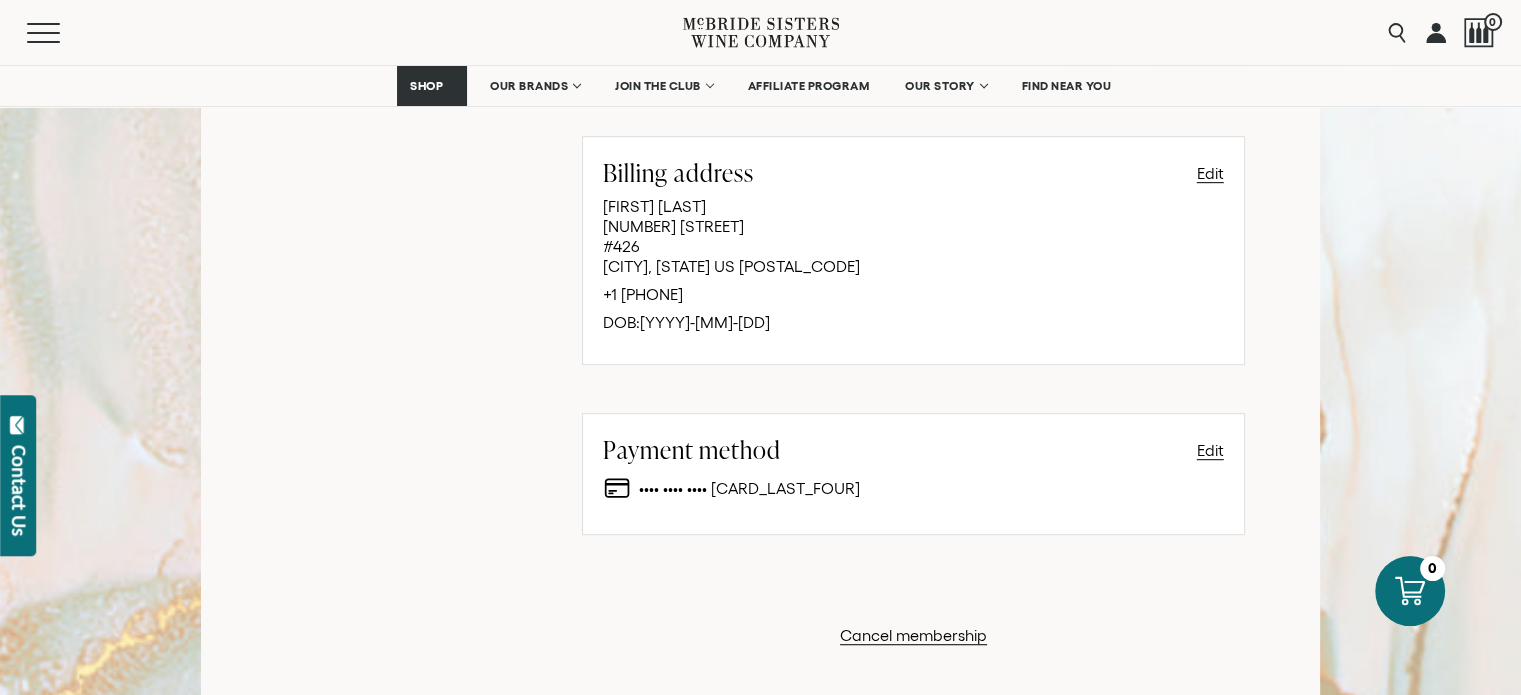 click at bounding box center (1436, 32) 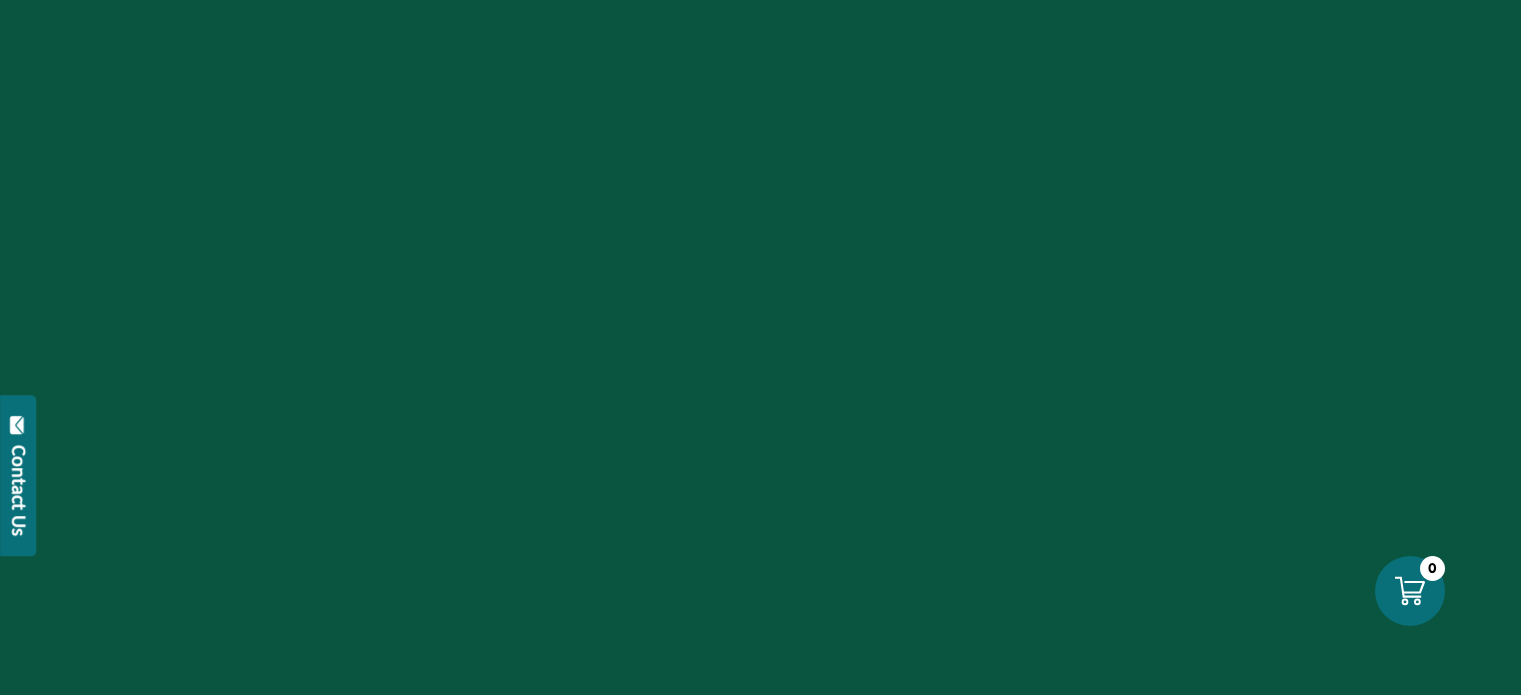 scroll, scrollTop: 0, scrollLeft: 0, axis: both 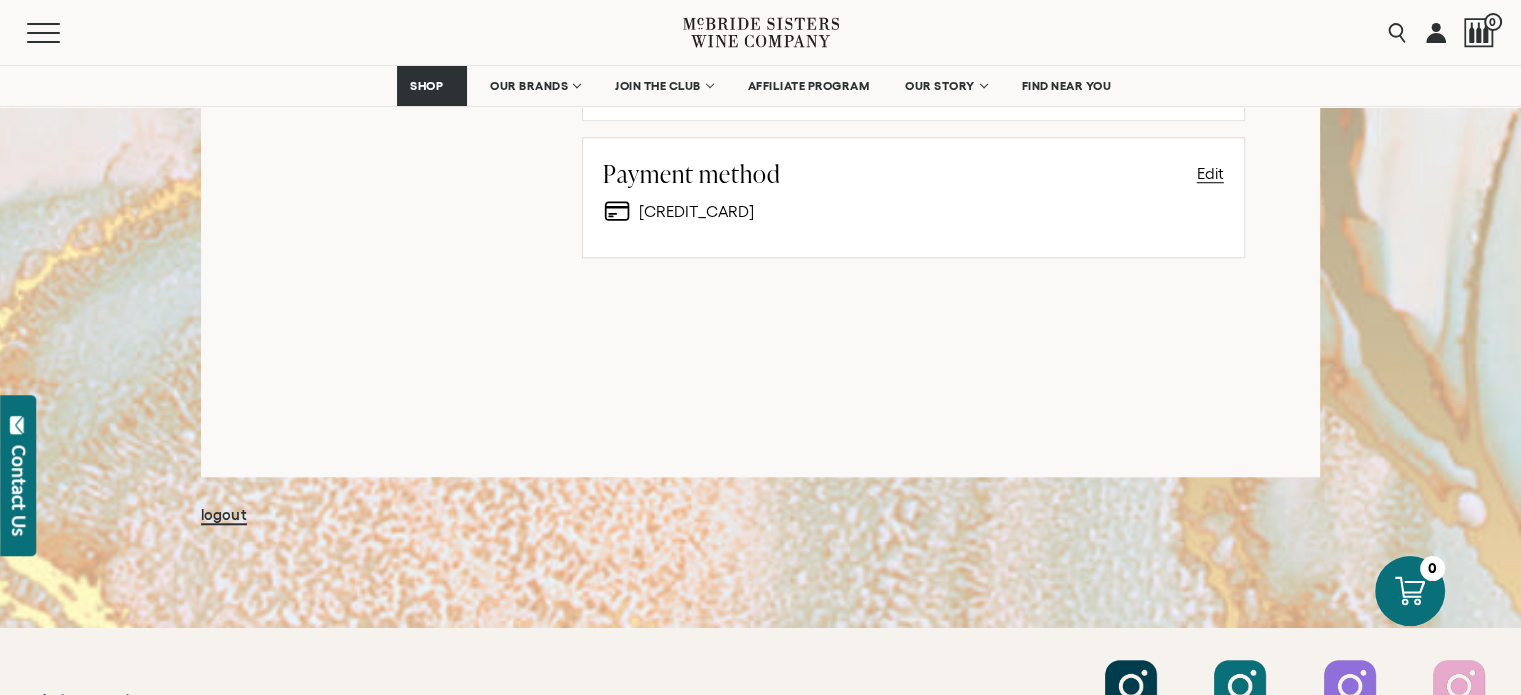 click on "logout" at bounding box center (223, 515) 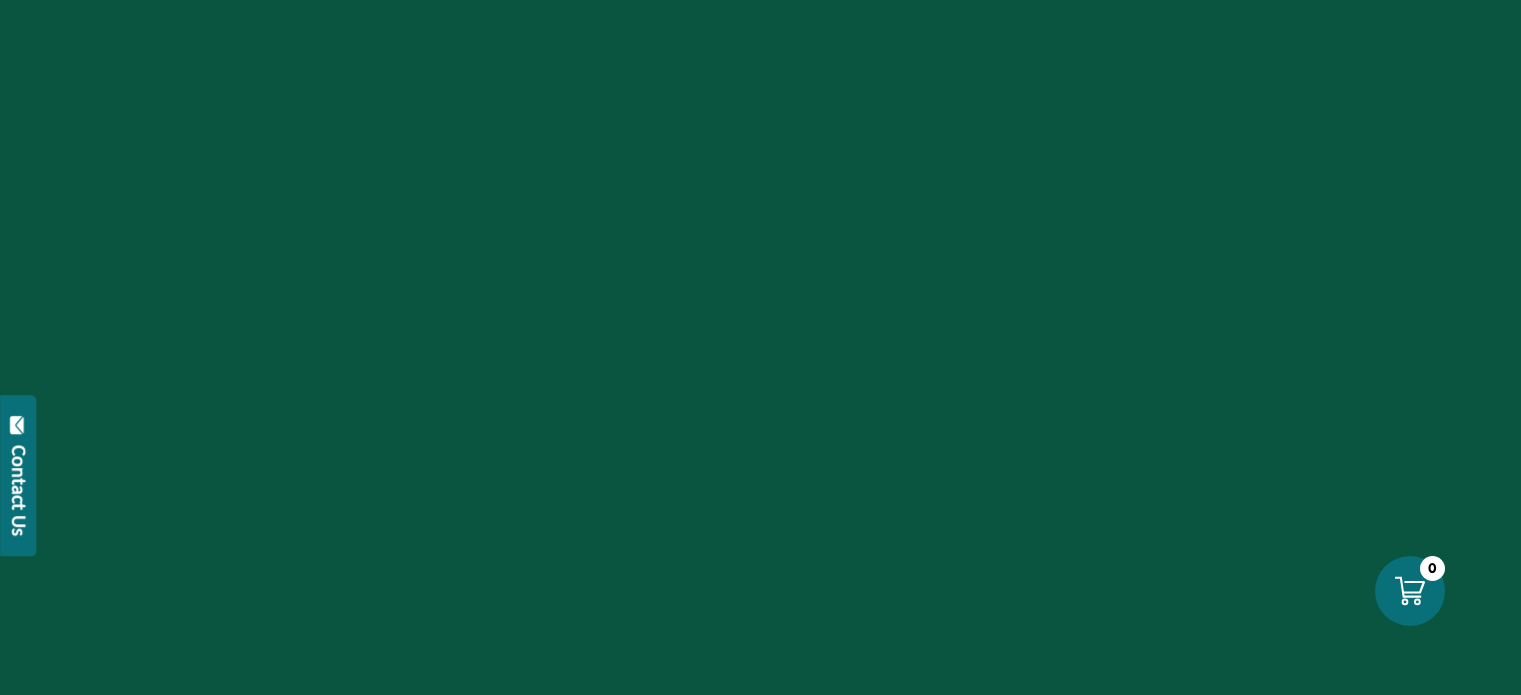 scroll, scrollTop: 0, scrollLeft: 0, axis: both 